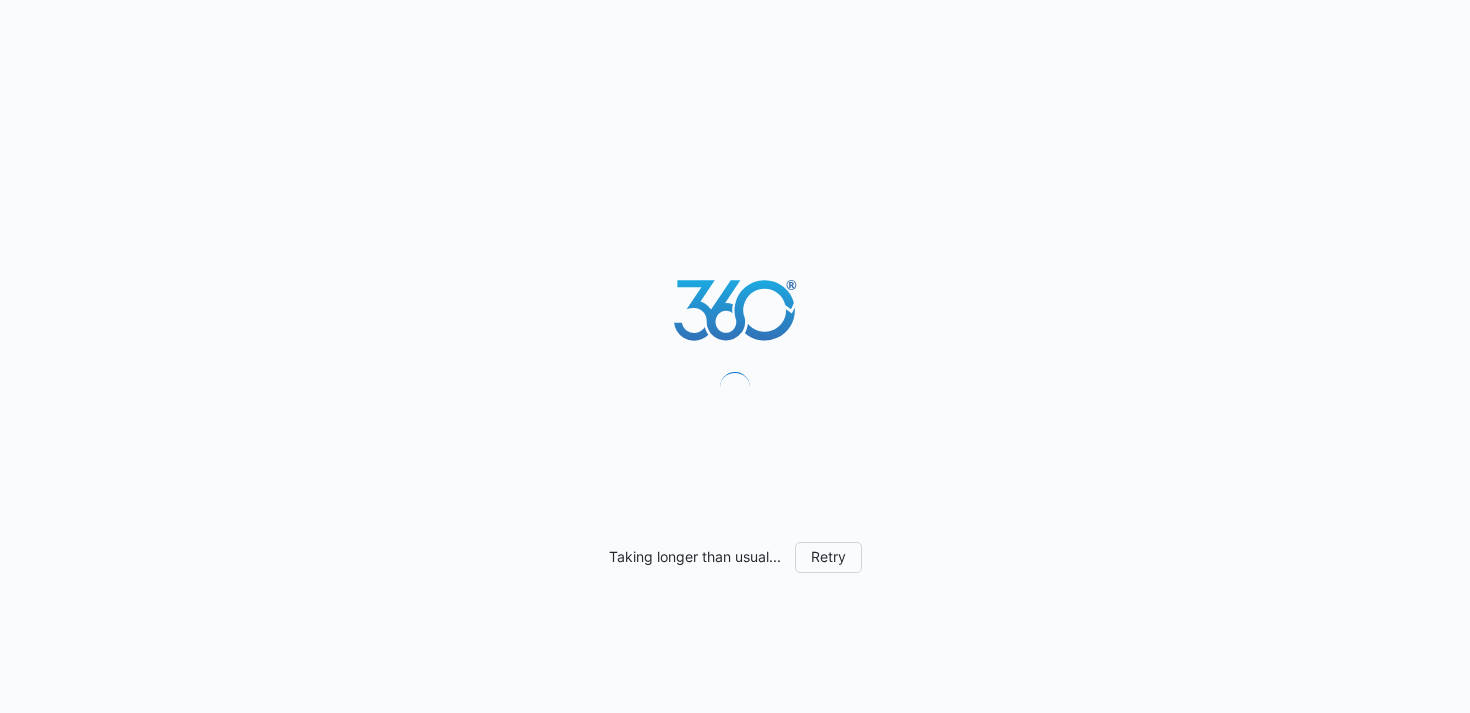 scroll, scrollTop: 0, scrollLeft: 0, axis: both 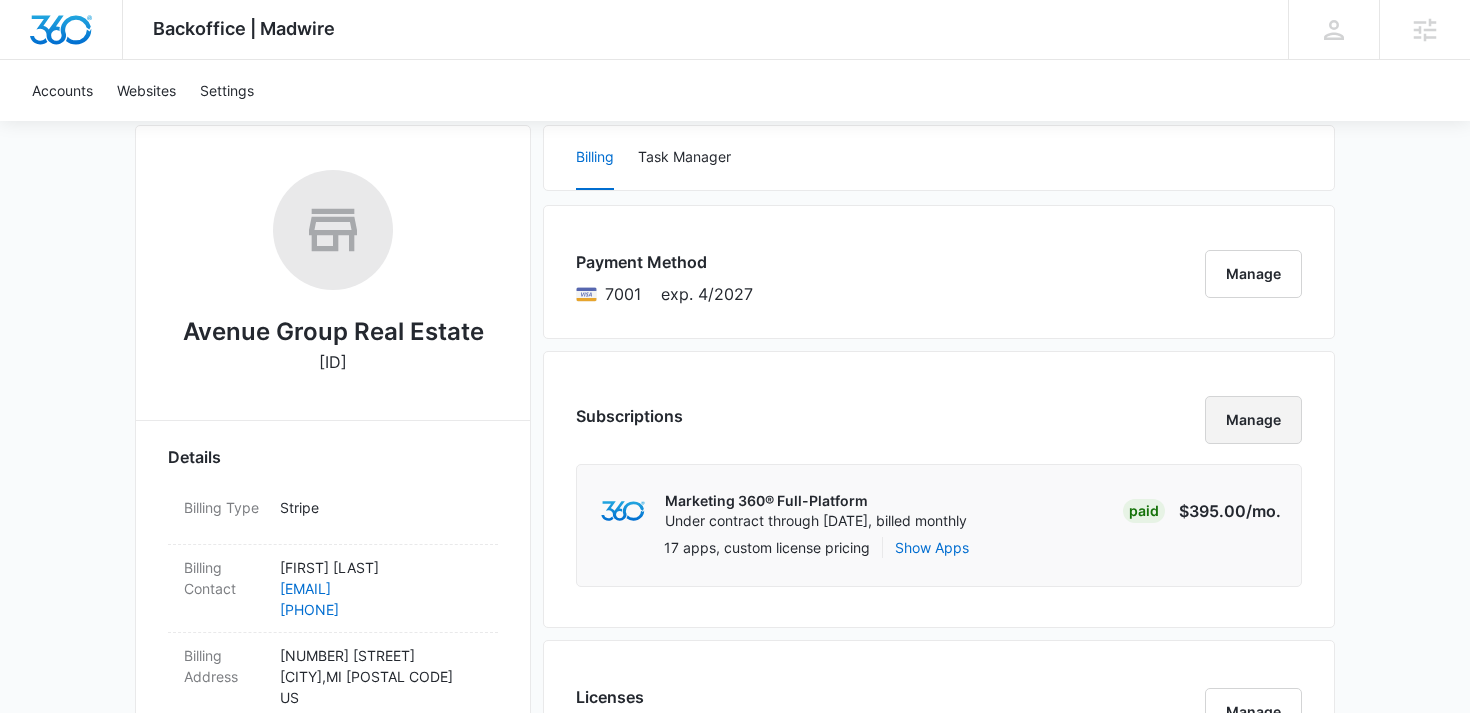 click on "Manage" at bounding box center [1253, 420] 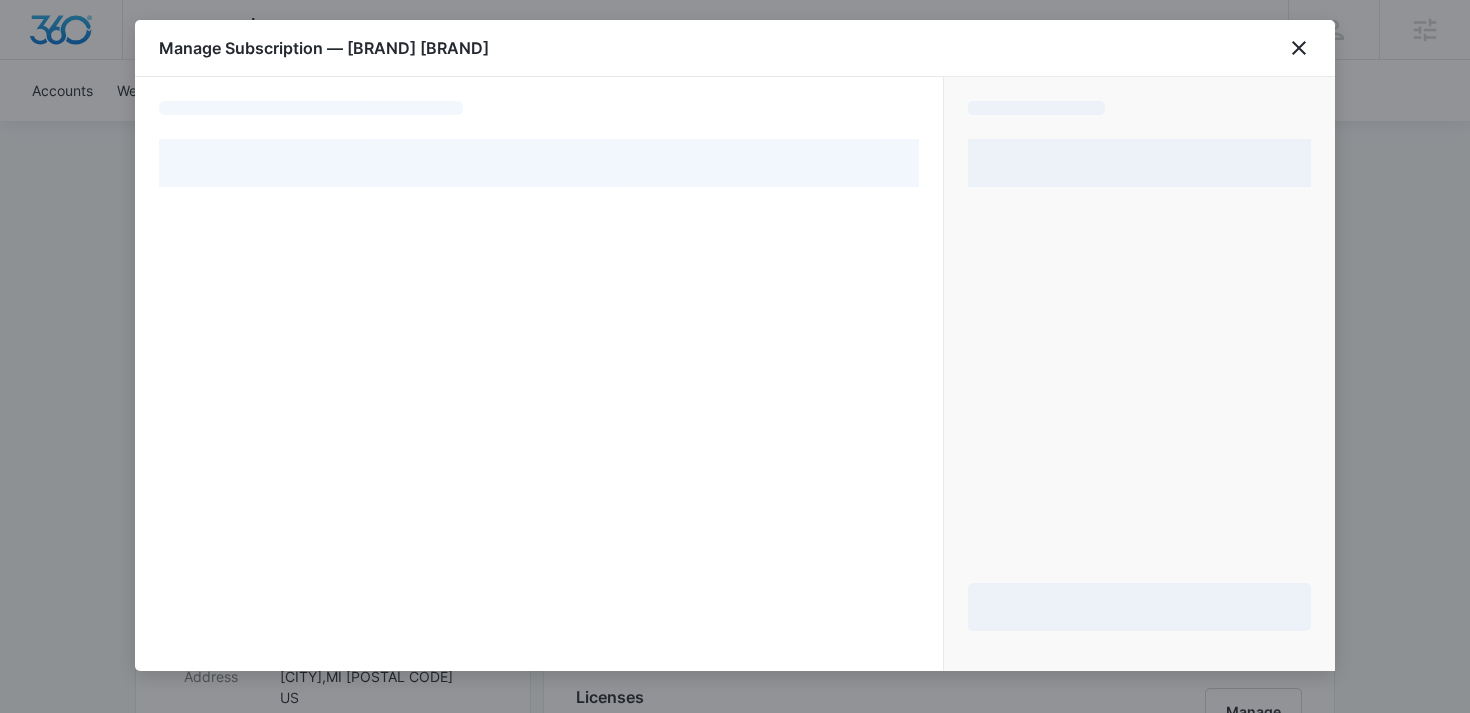 select on "pm_1RiK8hA4n8RTgNjUkEsvVrIe" 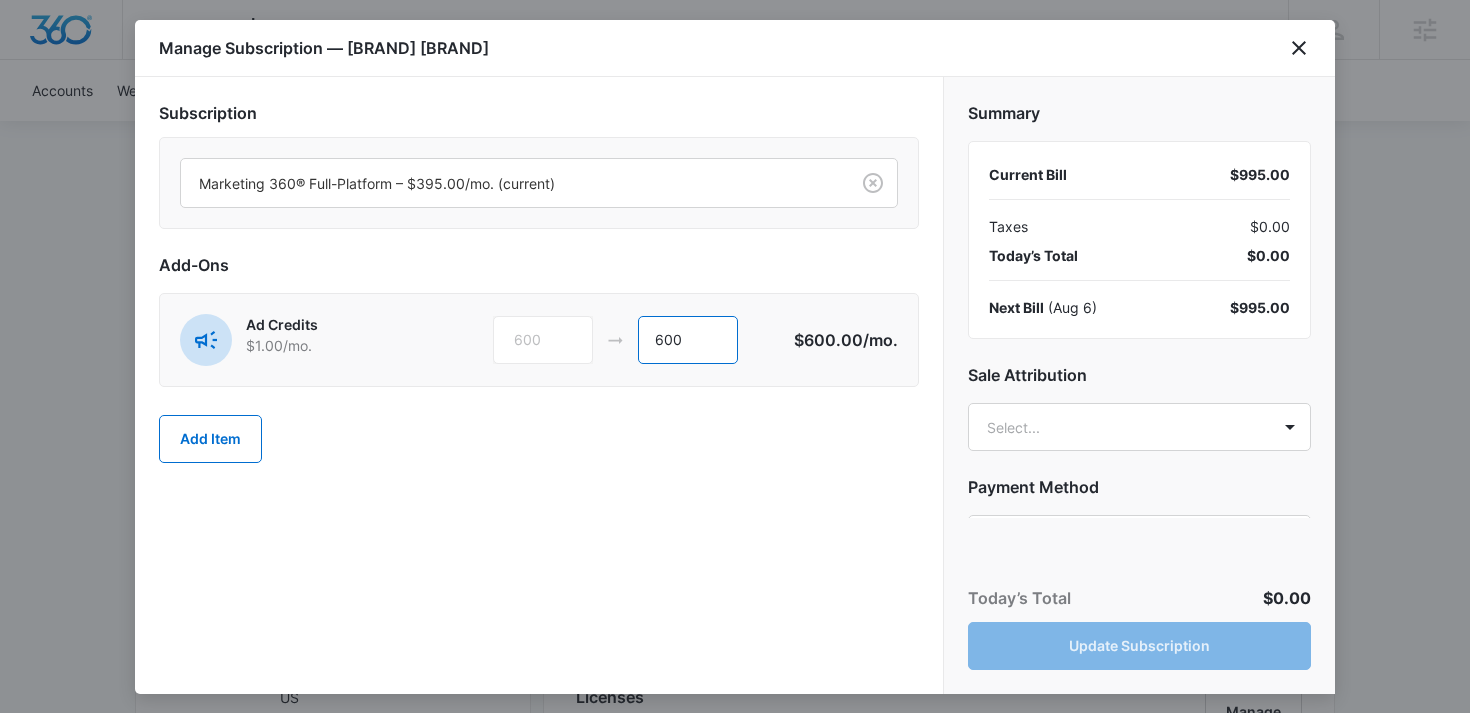 drag, startPoint x: 713, startPoint y: 341, endPoint x: 604, endPoint y: 341, distance: 109 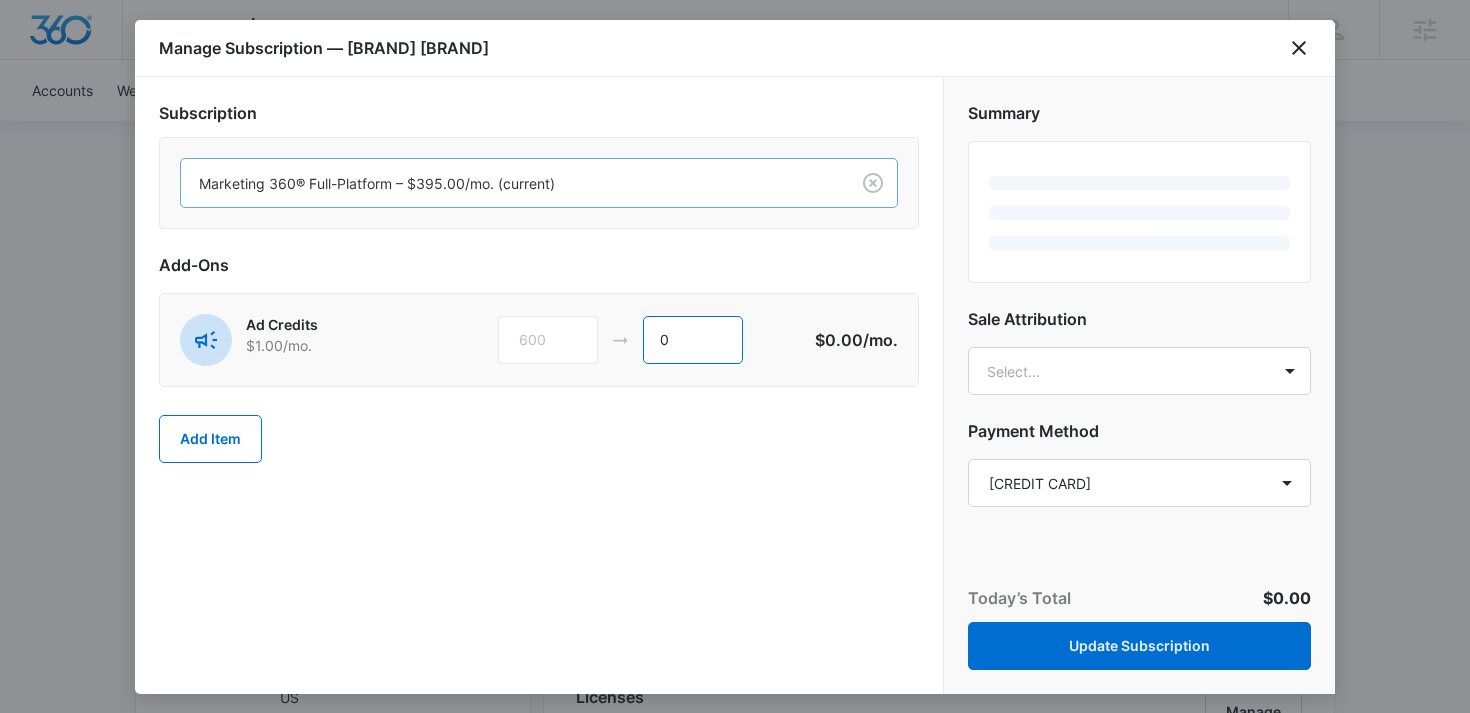 type on "0" 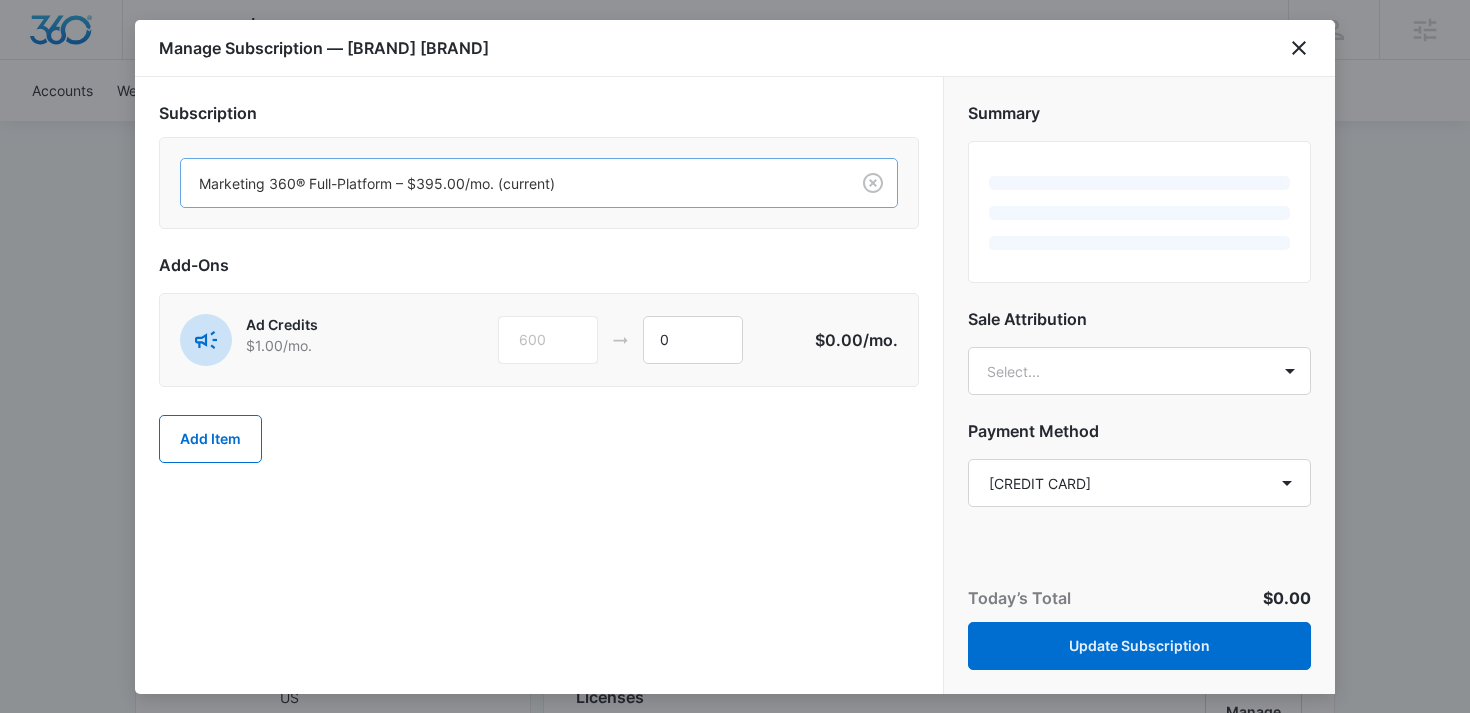 click at bounding box center [511, 183] 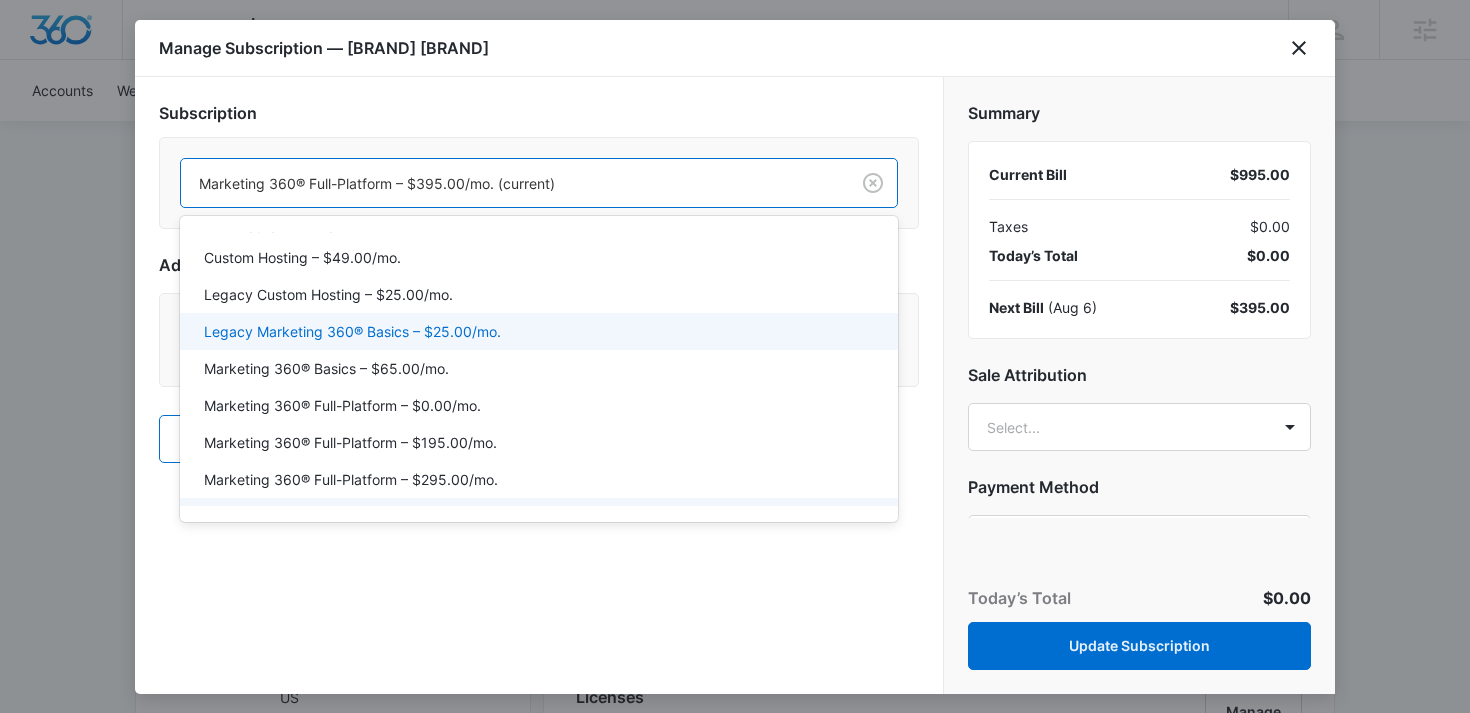 scroll, scrollTop: 30, scrollLeft: 0, axis: vertical 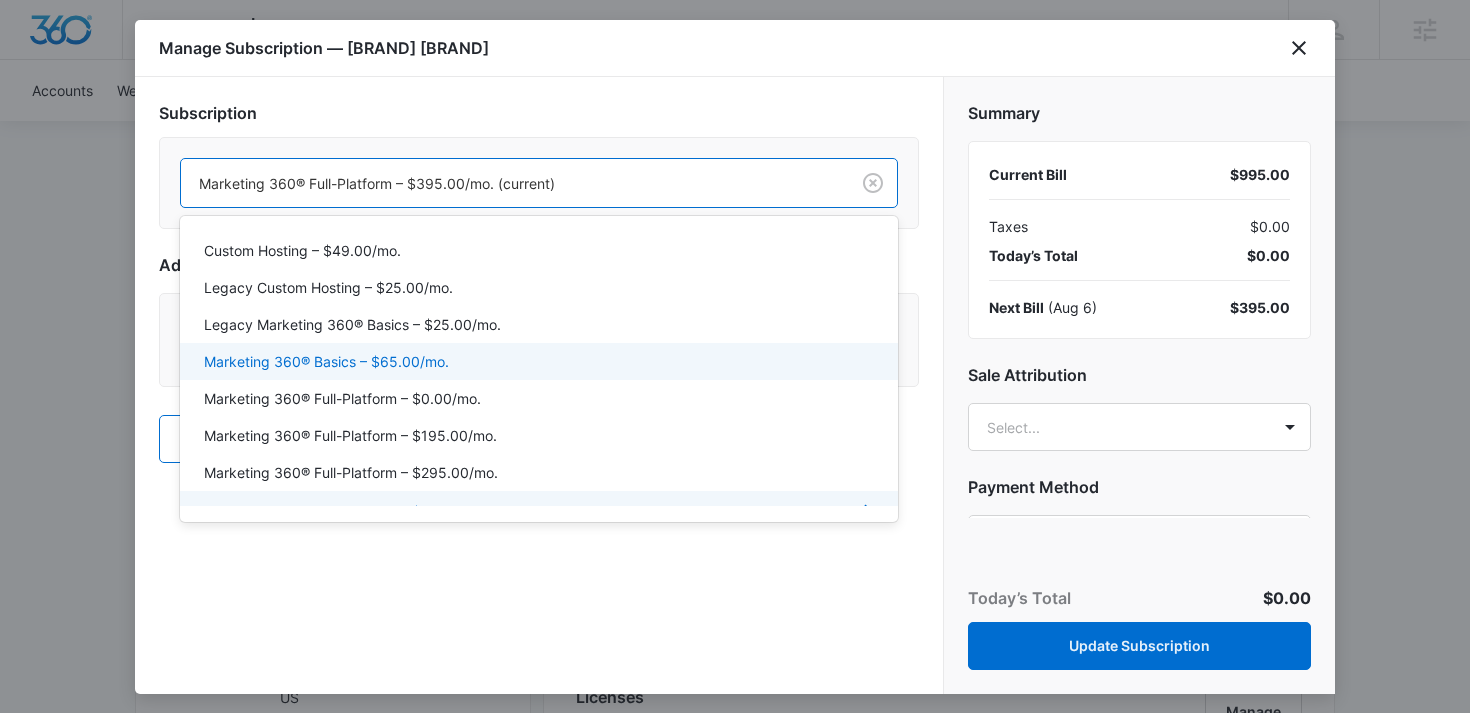 click on "Marketing 360® Basics – $65.00/mo." at bounding box center (537, 361) 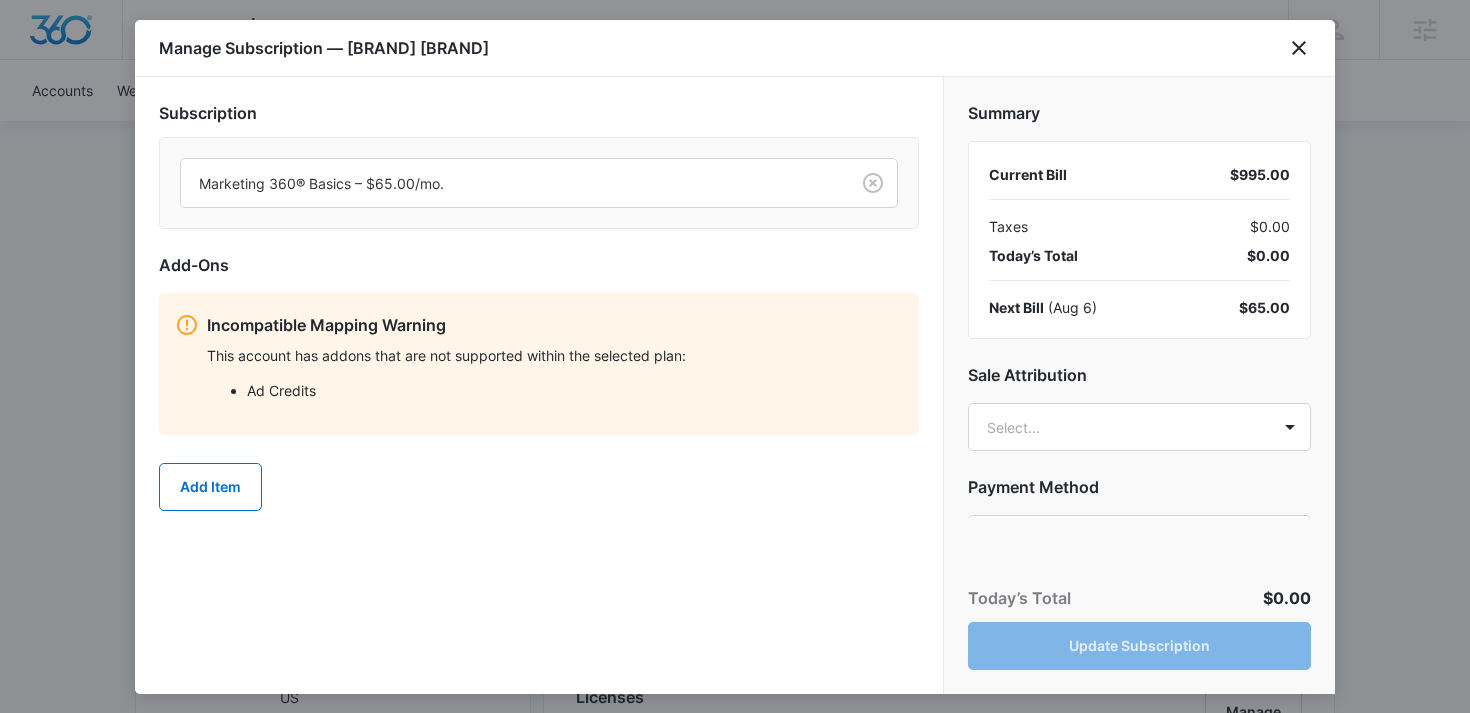 click on "Summary Current Bill   $995.00 Taxes $0.00 Today’s Total $0.00 Next Bill   ( Aug 6 ) $65.00 Sale Attribution Select... Payment Method Select a payment method [CARD_TYPE] ending in [NUMBER] [CARD_TYPE] ending in [NUMBER] New payment method Monthly invoice Prorate Transaction Override Contract" at bounding box center [1139, 297] 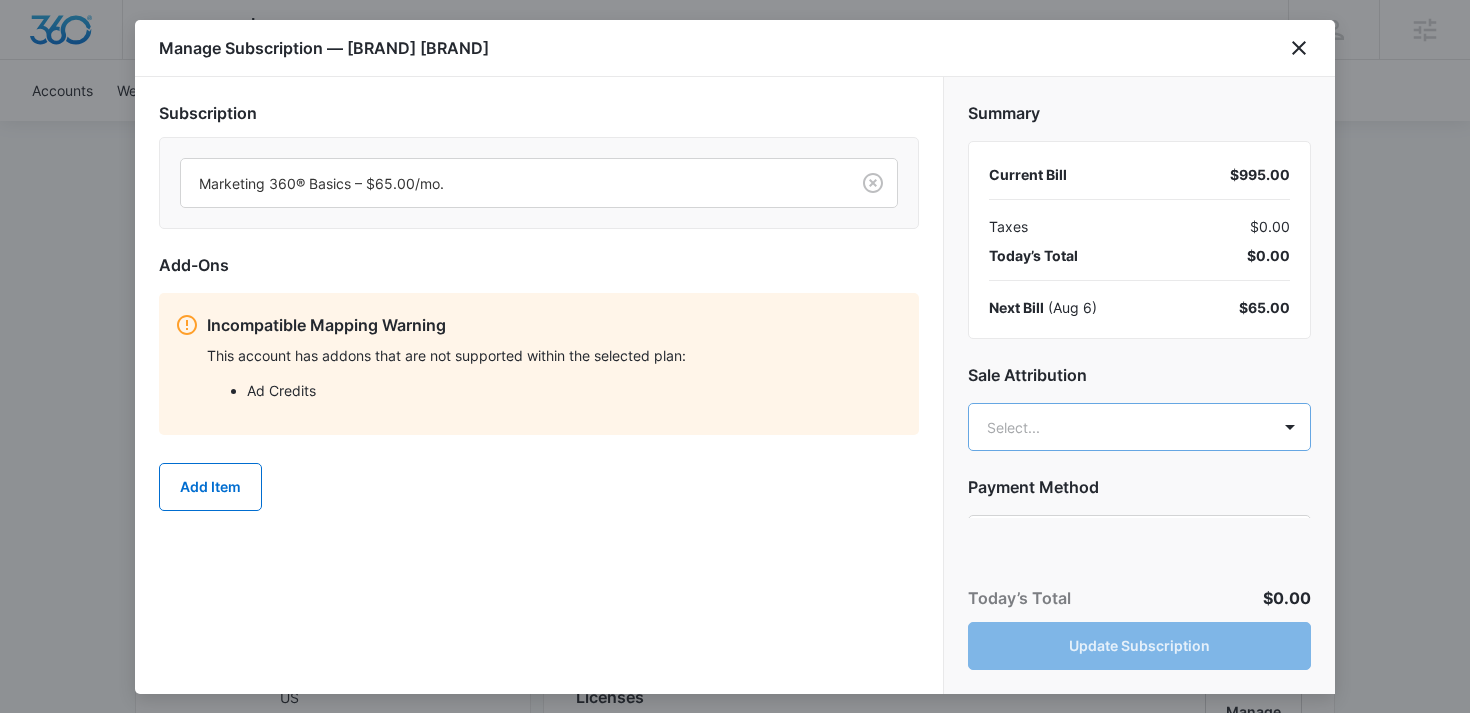 click on "Backoffice | Madwire Apps Settings [FIRST] [LAST] [EMAIL] My Profile Notifications Support Logout Terms & Conditions • Privacy Policy Agencies Accounts Websites Settings Avenue Group Real Estate M183189 Paid Next payment of $995.00 due Aug 6 One Time Sale Go to Dashboard Avenue Group Real Estate M183189 Details Billing Type Stripe Billing Contact [FIRST] [LAST] [EMAIL] [PHONE] Billing Address [NUMBER] [STREET] [CITY] , [STATE] [POSTAL_CODE] US Local Time 11:44am ( America/Detroit ) Industry Real Estate Lifetime Jun 20, 2024 ( 1 year 1 month ) Last Active - Lead Source - Partner - Stripe ID cus_QKbRwsE2WLt12g Collection Method Charge Automatically Team Members [FIRST] [LAST] Marketing Consultant [EMAIL] [FIRST] [LAST] Success Manager [EMAIL] [FIRST] [LAST] Ad Specialist [EMAIL] [FIRST] [LAST] Ad Specialist [EMAIL] Billing Task Manager Payment Method [CARD_TYPE] ending in [NUMBER] Manage Subscriptions Manage Marketing 360® Full-Platform" at bounding box center (735, 1151) 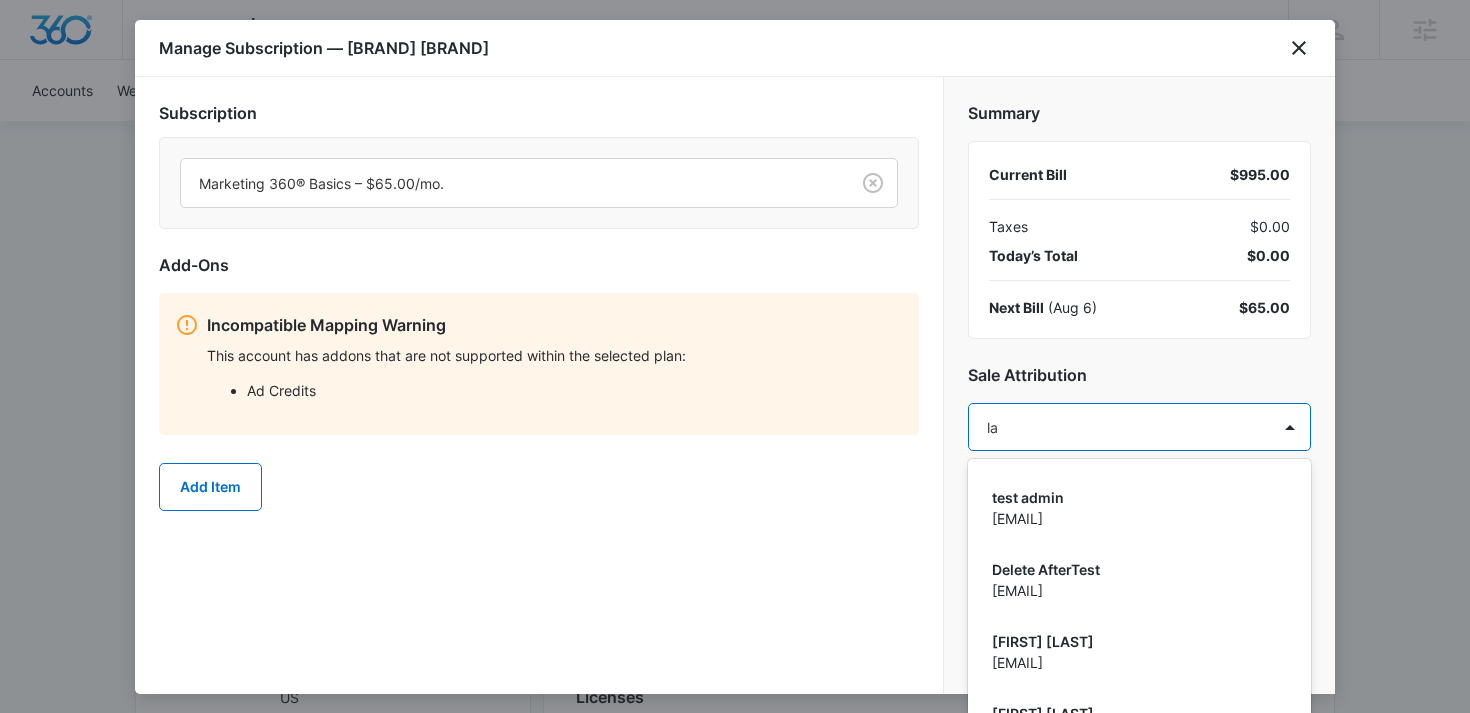 type on "l" 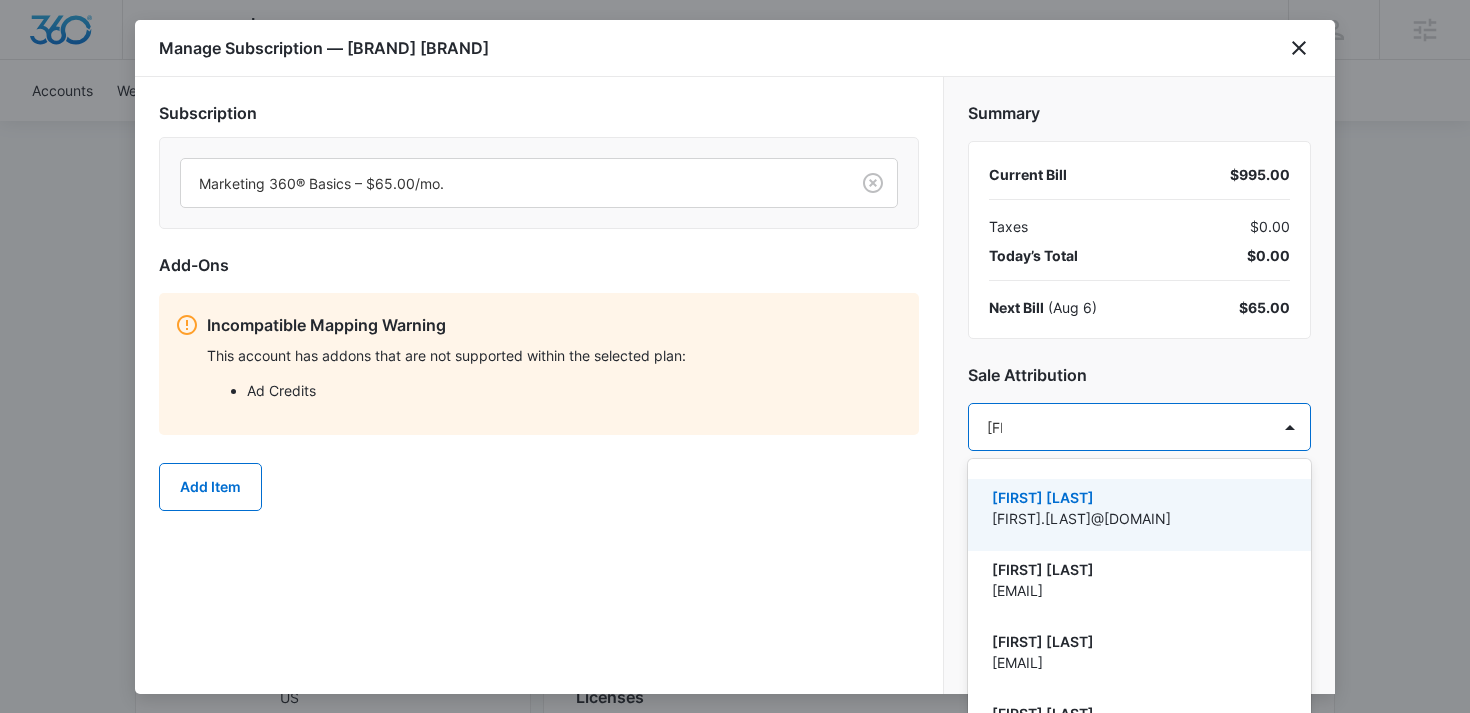 type on "[FIRST]" 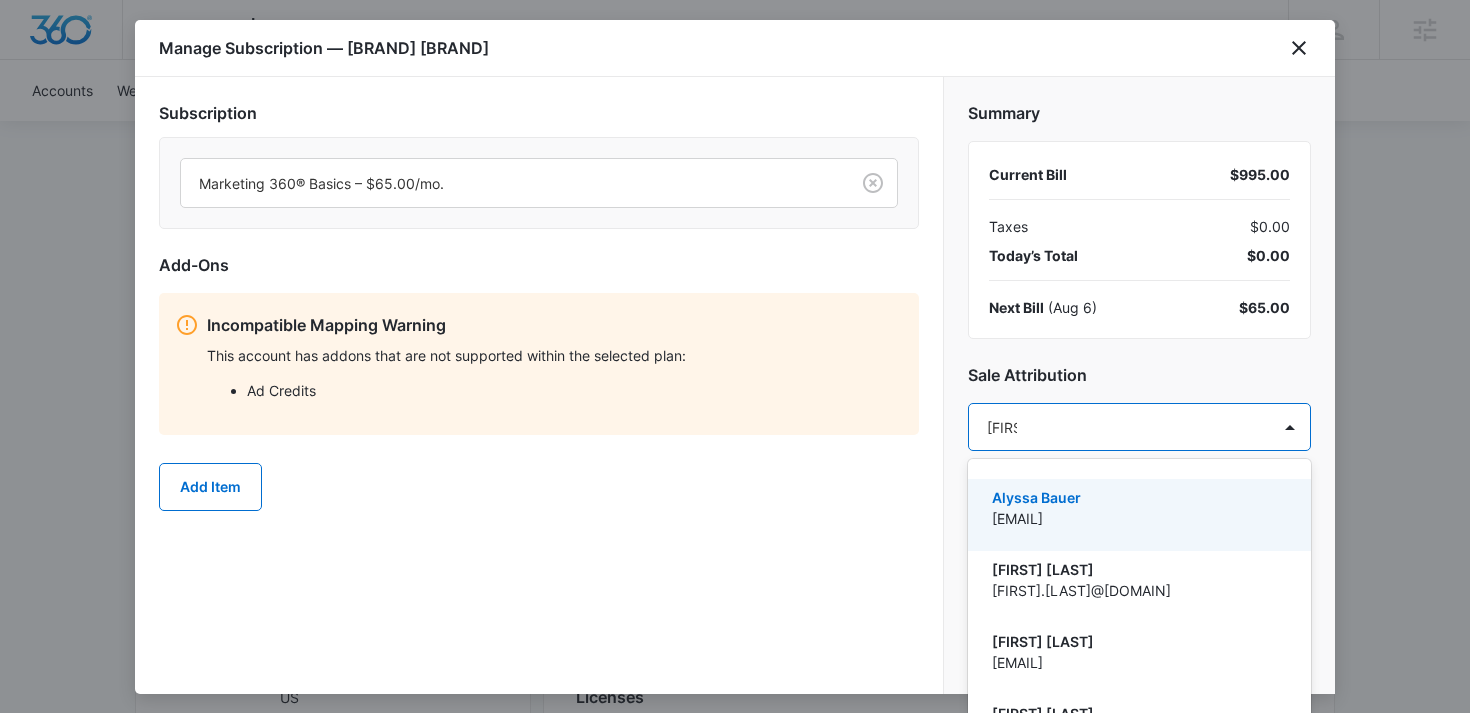 click on "[EMAIL]" at bounding box center [1137, 518] 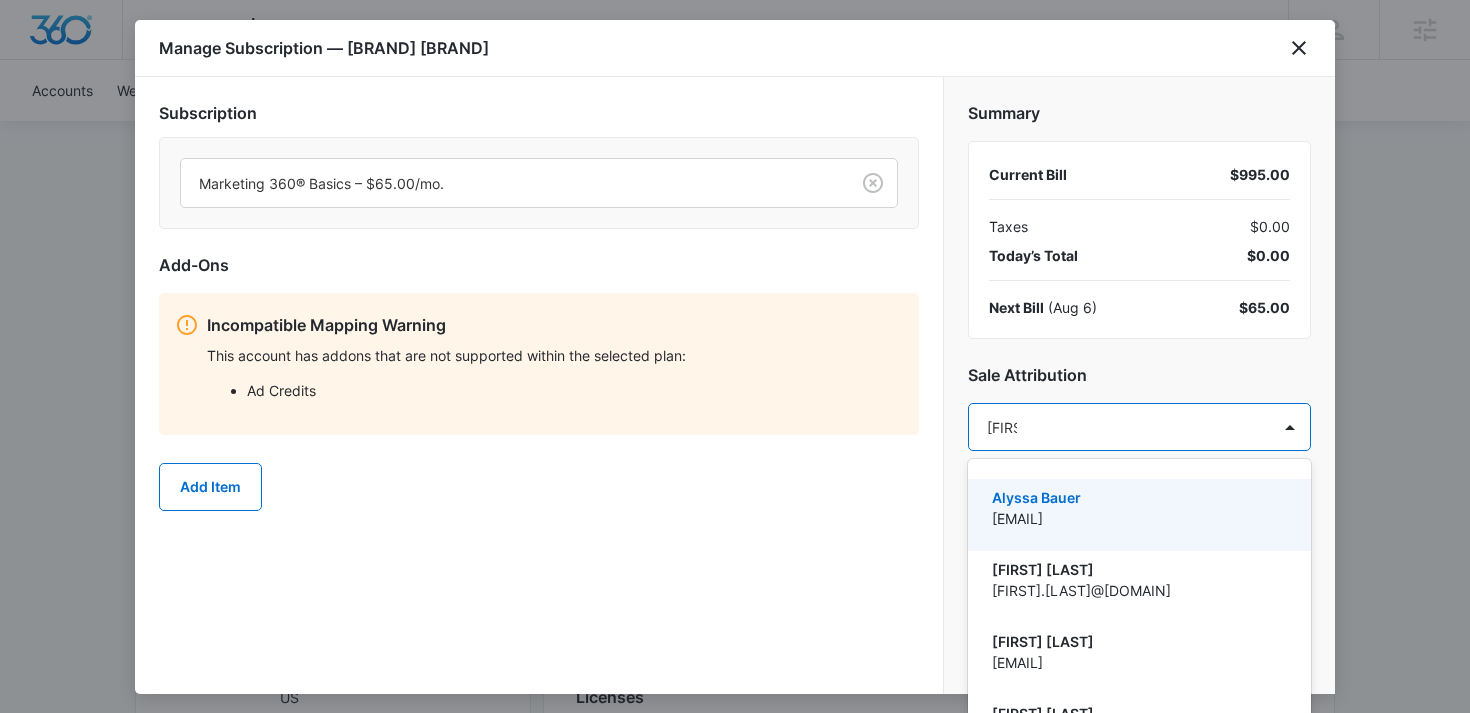 type 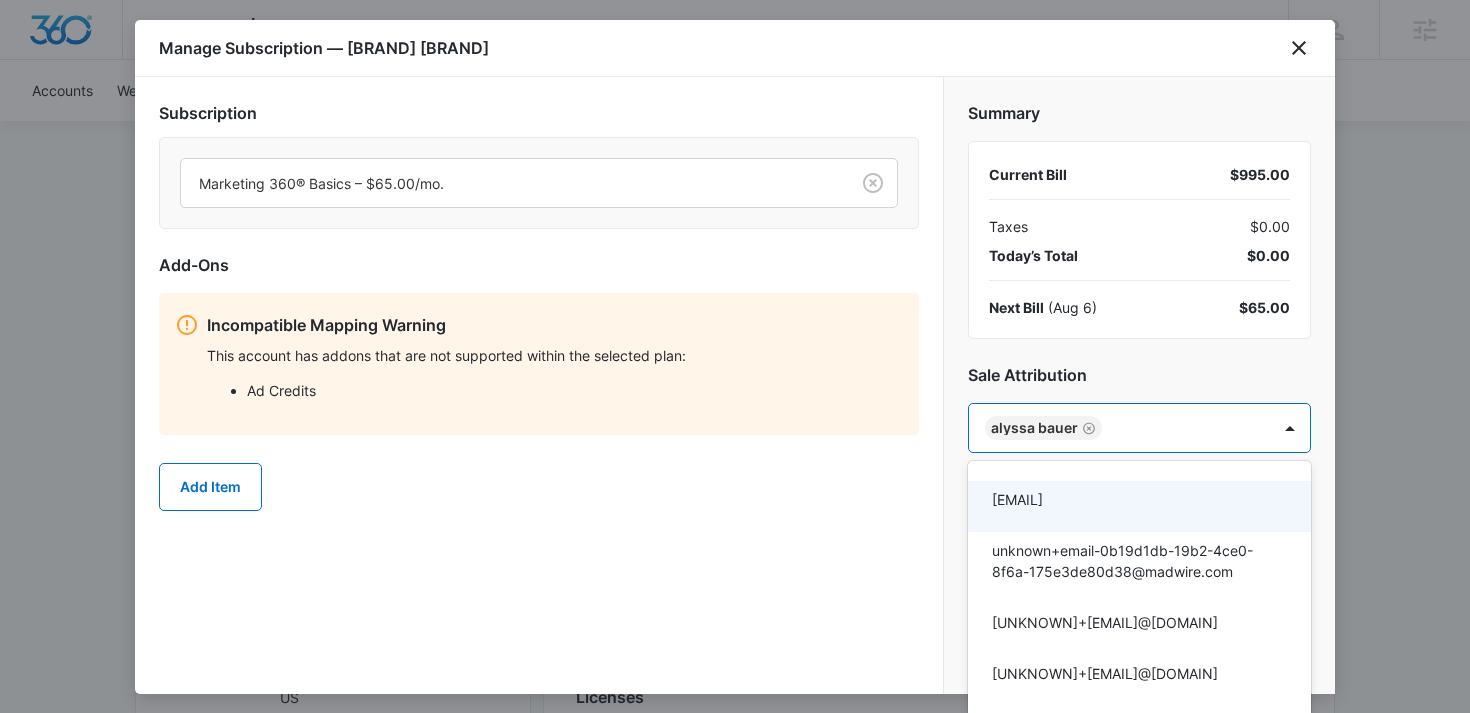click at bounding box center [735, 356] 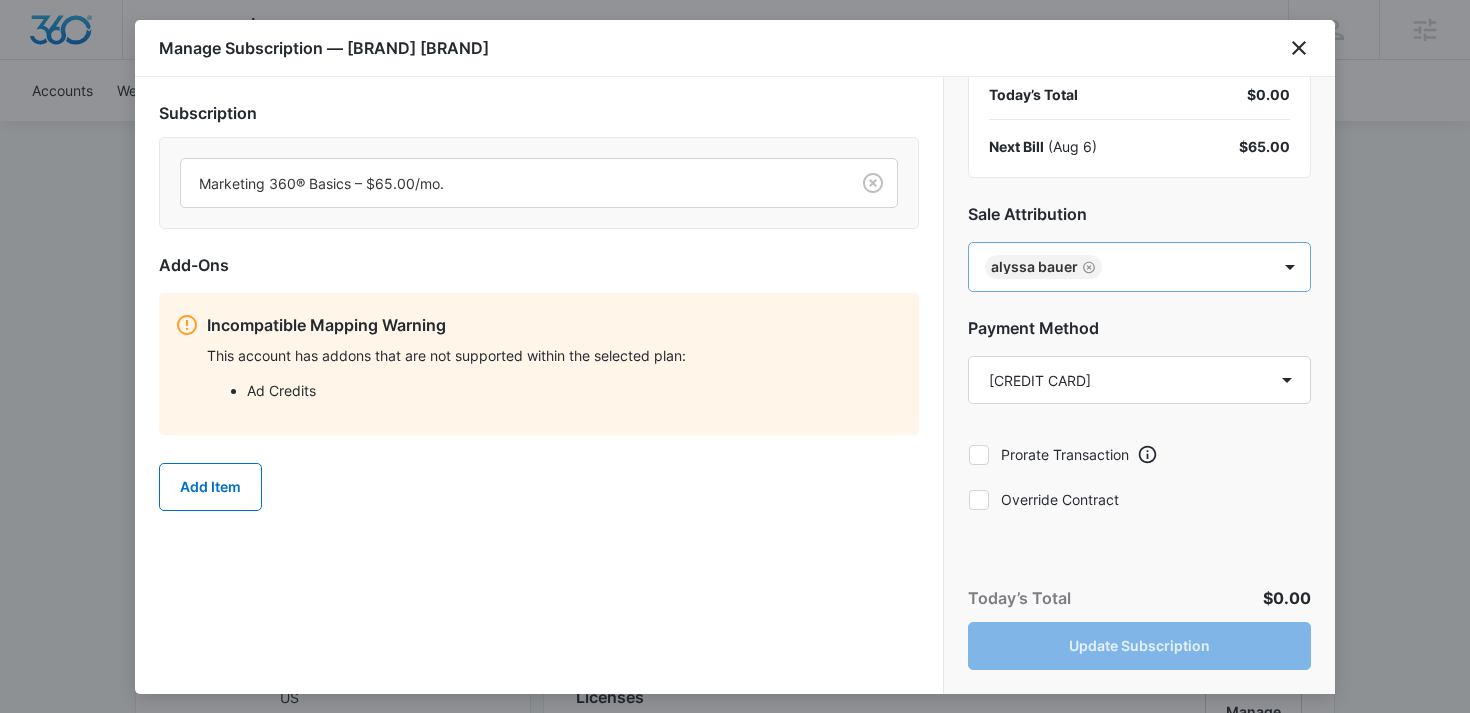 scroll, scrollTop: 165, scrollLeft: 0, axis: vertical 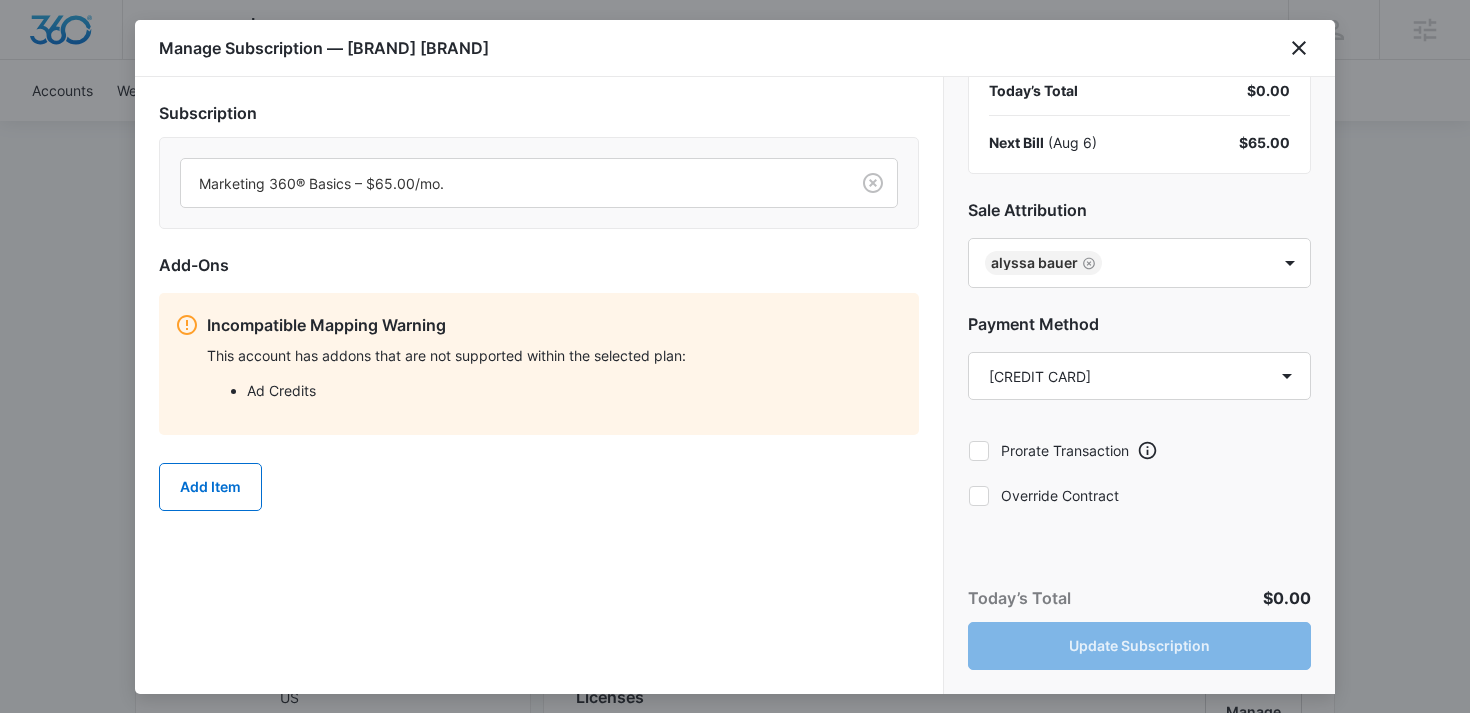 click 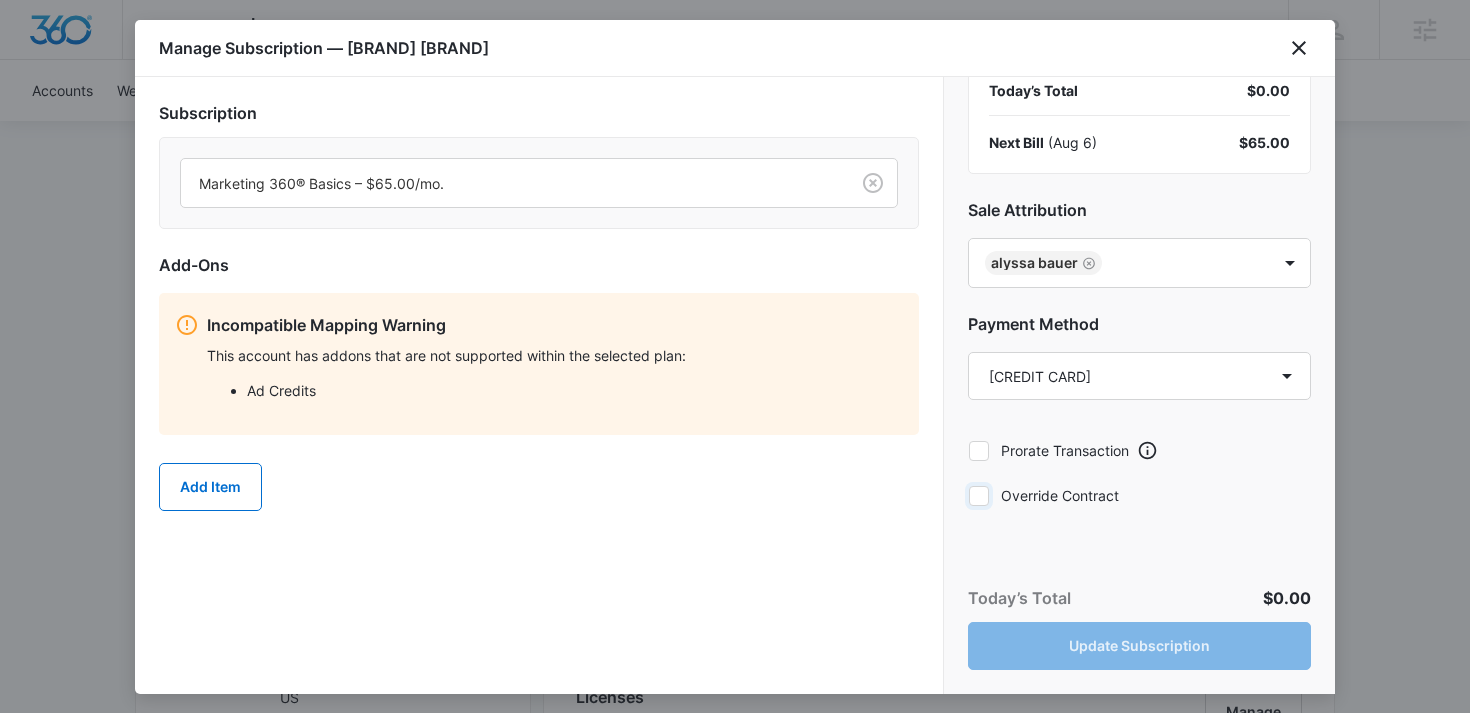 click on "Override Contract" at bounding box center [968, 495] 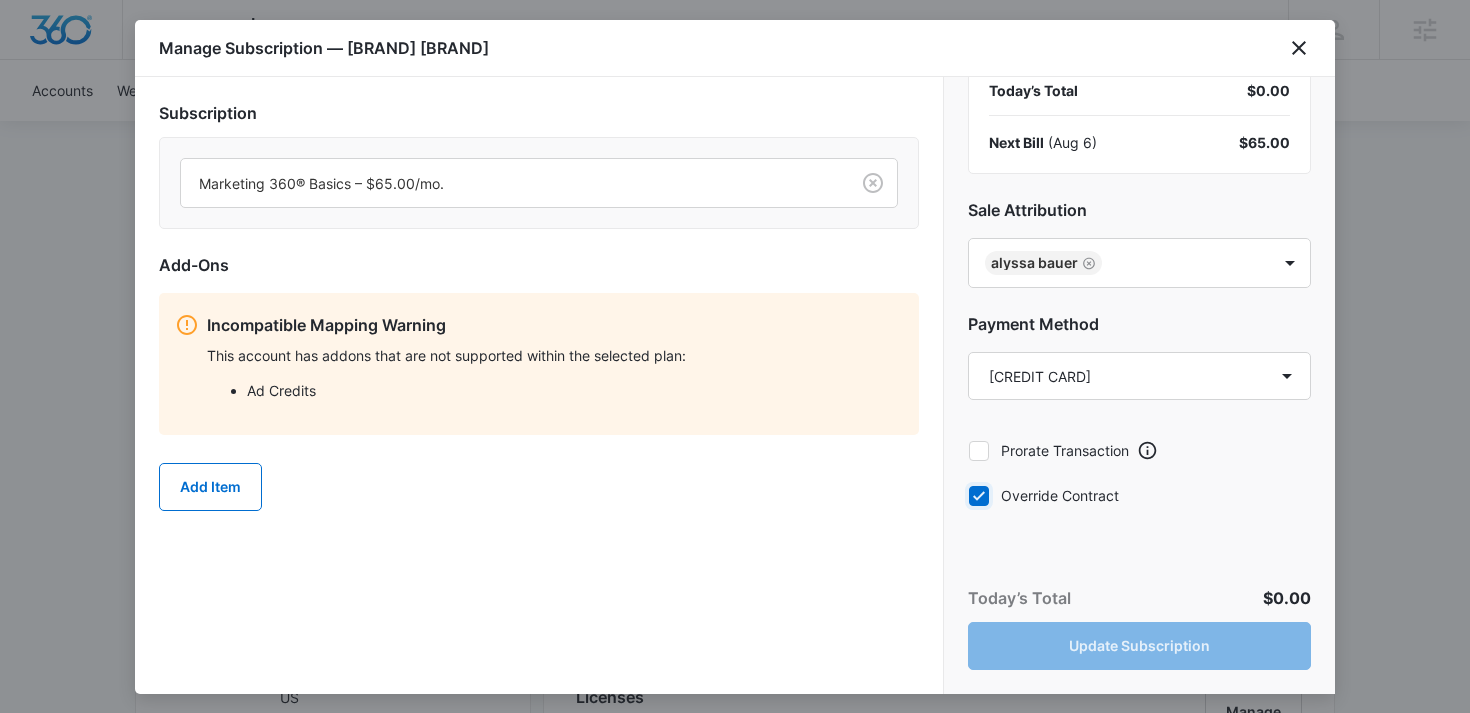 checkbox on "true" 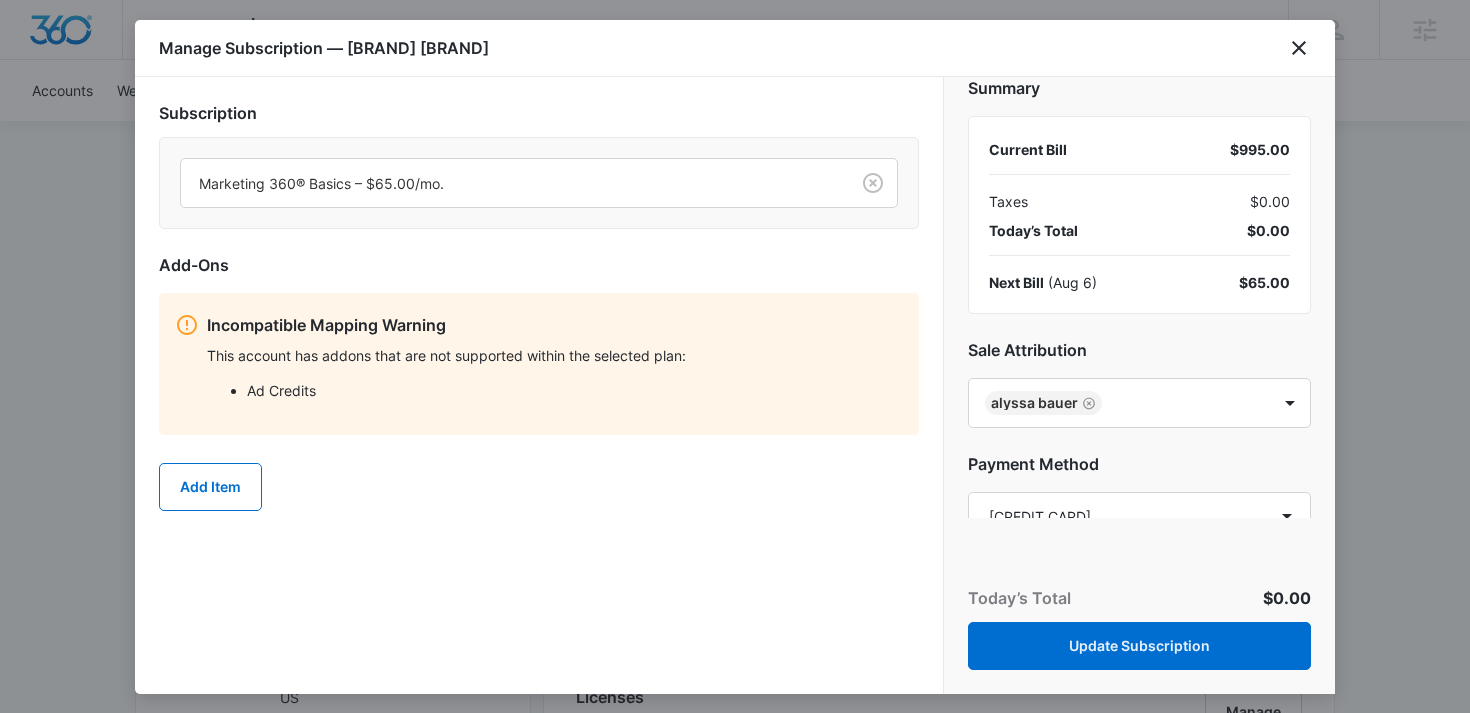 scroll, scrollTop: 0, scrollLeft: 0, axis: both 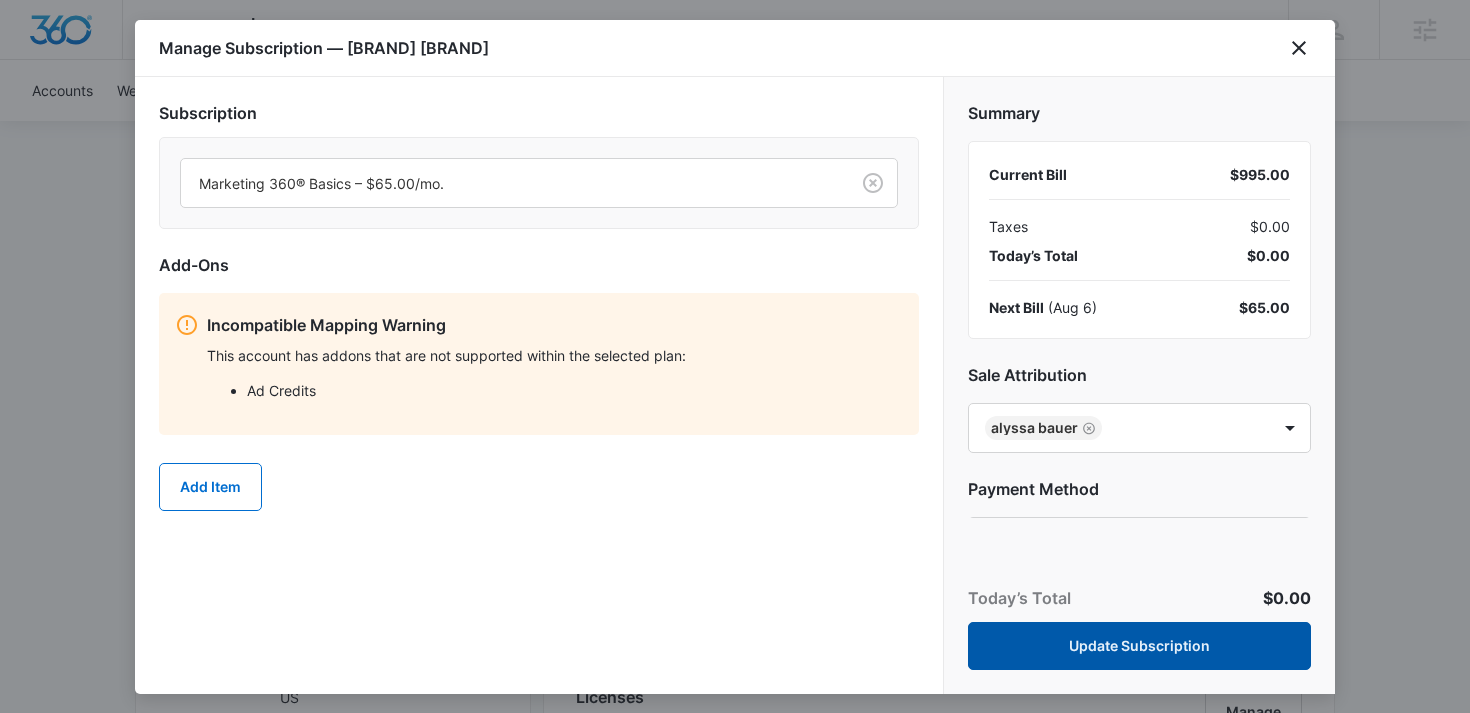 click on "Update Subscription" at bounding box center [1139, 646] 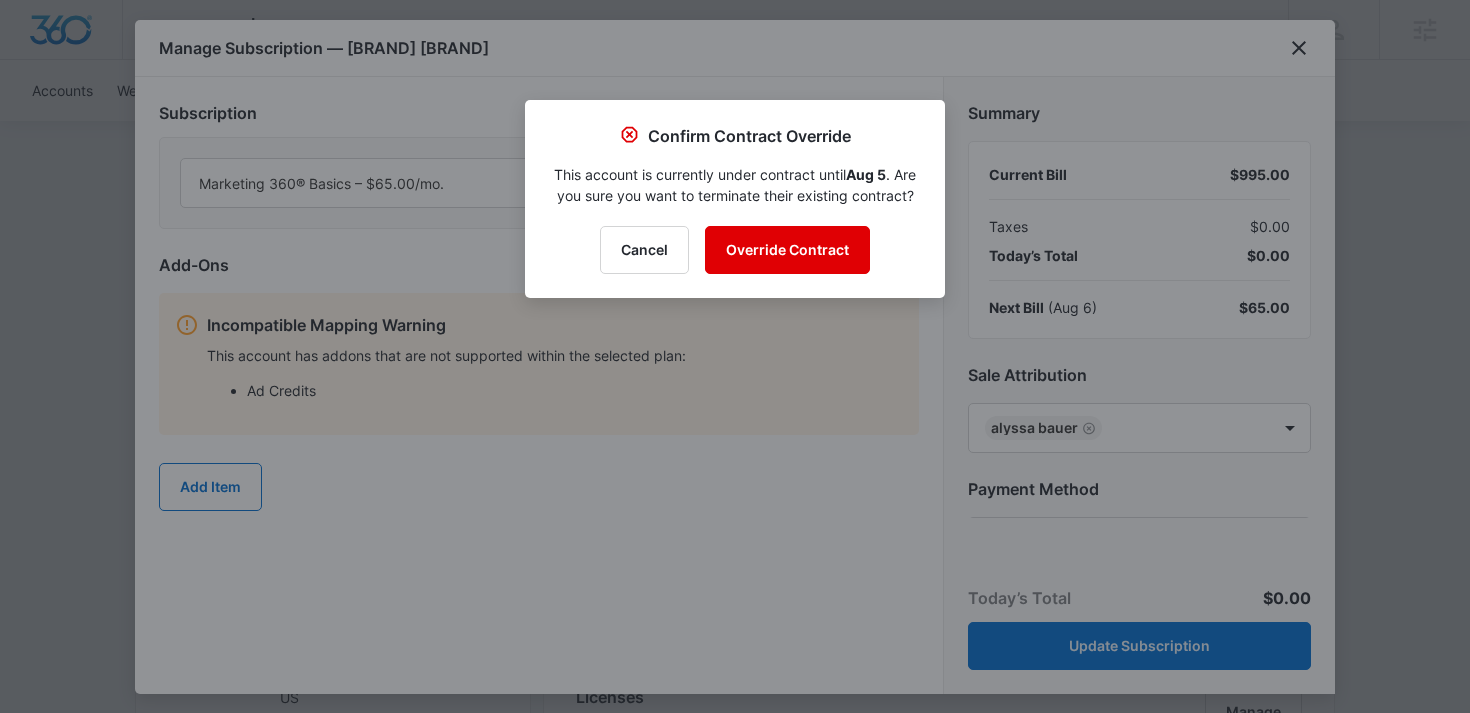 click on "Override Contract" at bounding box center [787, 250] 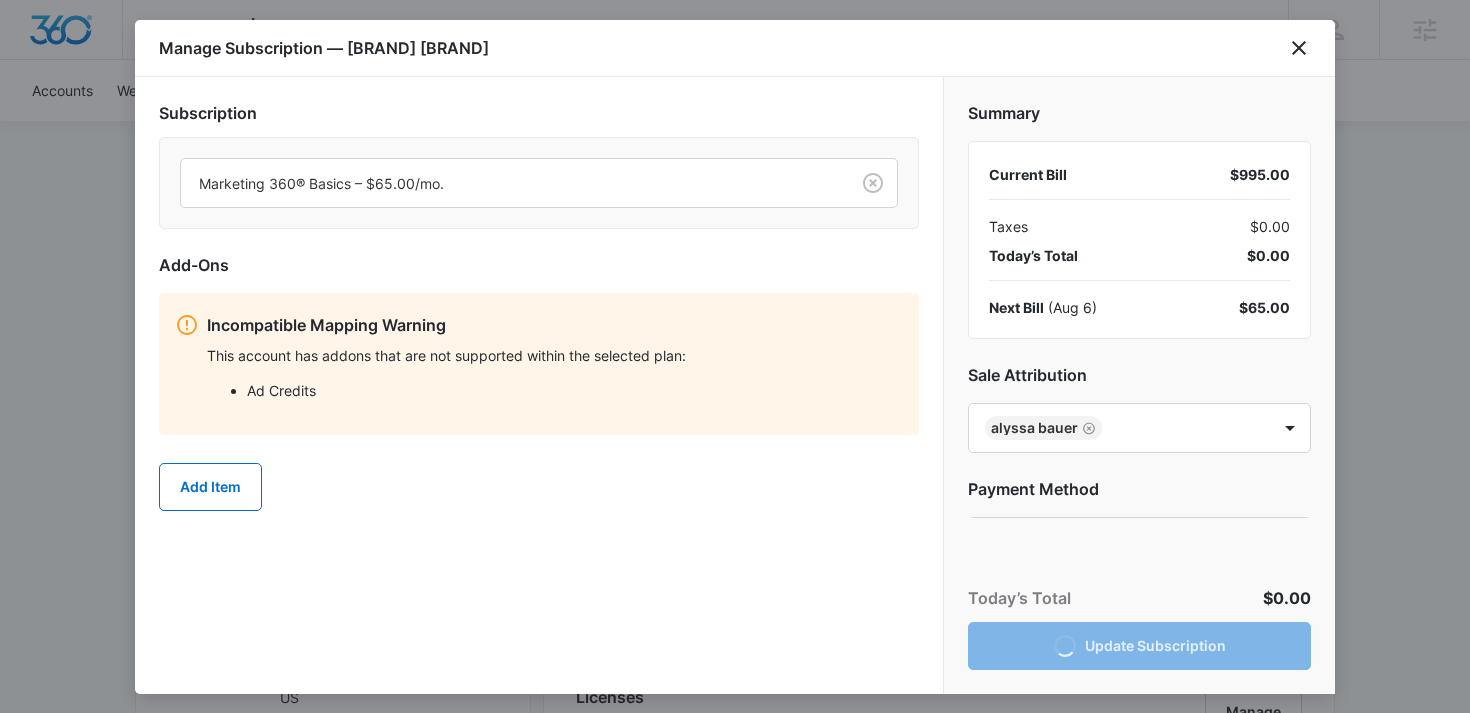 scroll, scrollTop: 165, scrollLeft: 0, axis: vertical 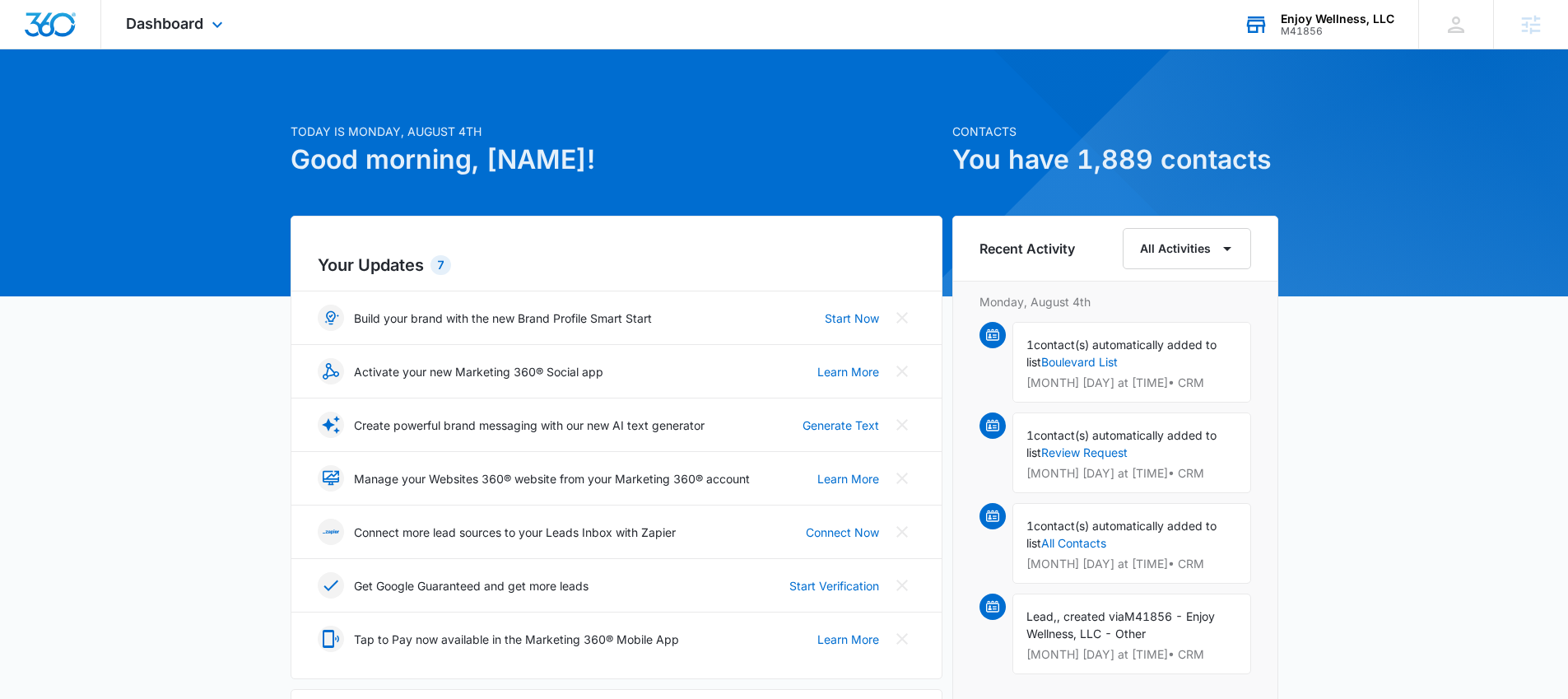 click on "Enjoy Wellness, LLC M41856 Your Accounts View All" at bounding box center [1319, 24] 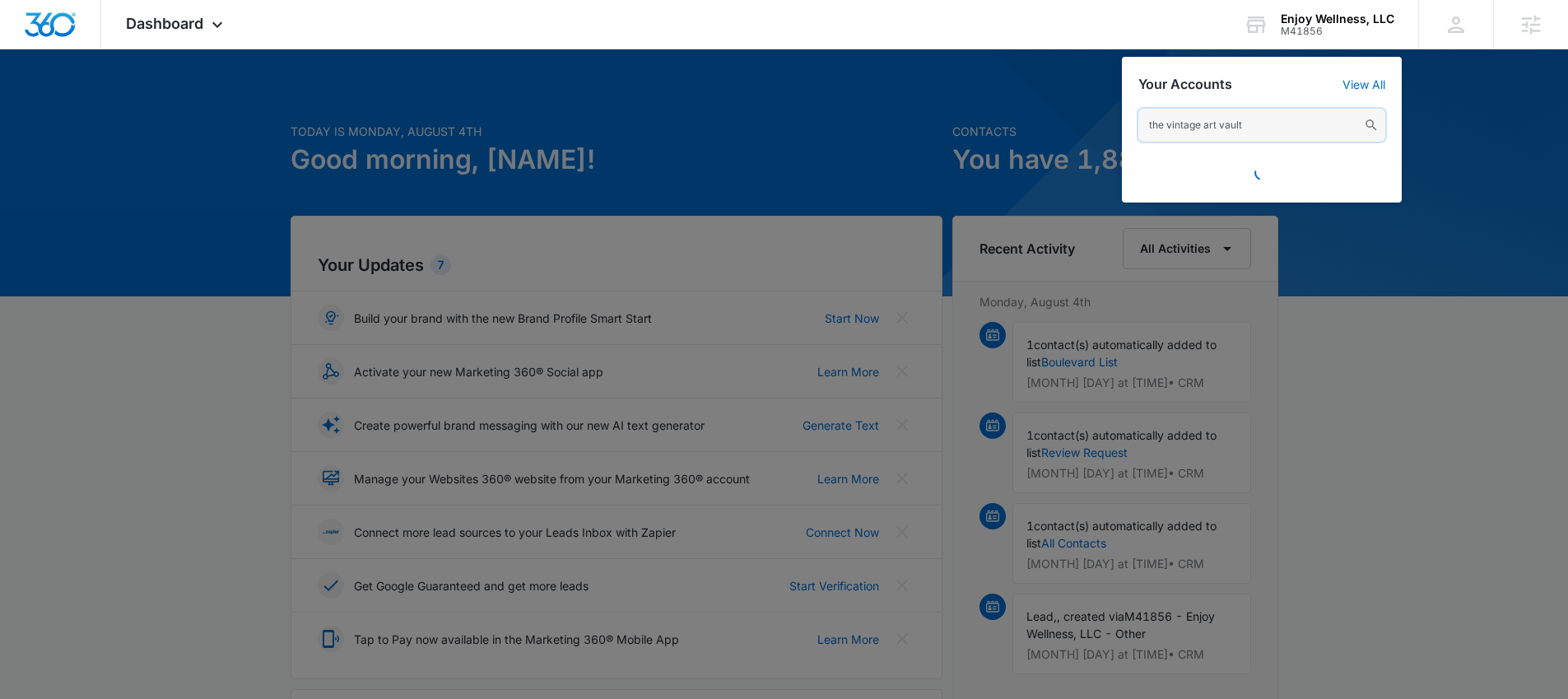 drag, startPoint x: 1281, startPoint y: 124, endPoint x: 1107, endPoint y: 111, distance: 174.48496 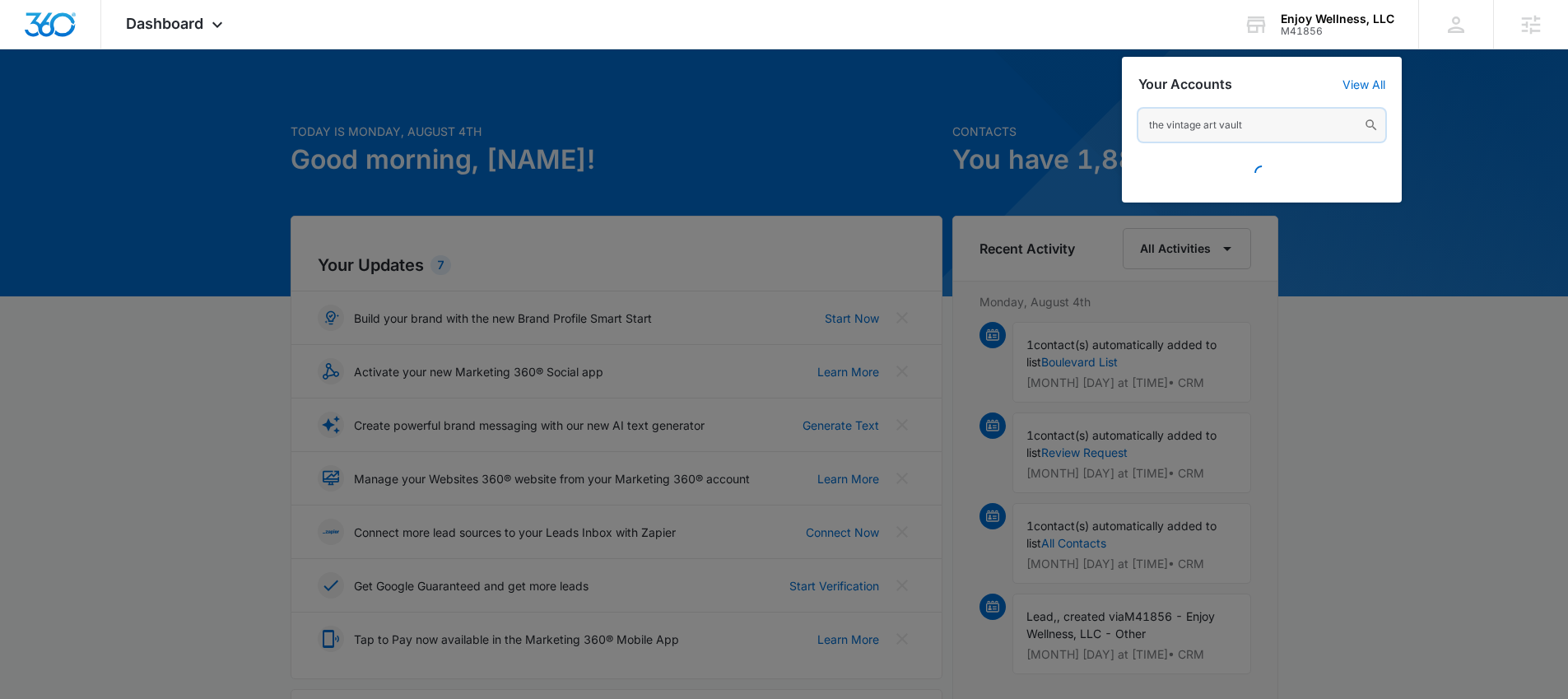 click on "Dashboard Apps Reputation Websites Forms CRM Email Social Payments POS Content Ads Intelligence Files Brand Settings Enjoy Wellness, LLC M41856 Your Accounts View All the vintage art vault Alyssa Bauer alyssa.bauer@madwire.com My Profile Notifications Support Logout Terms & Conditions   •   Privacy Policy Agencies" at bounding box center [784, 25] 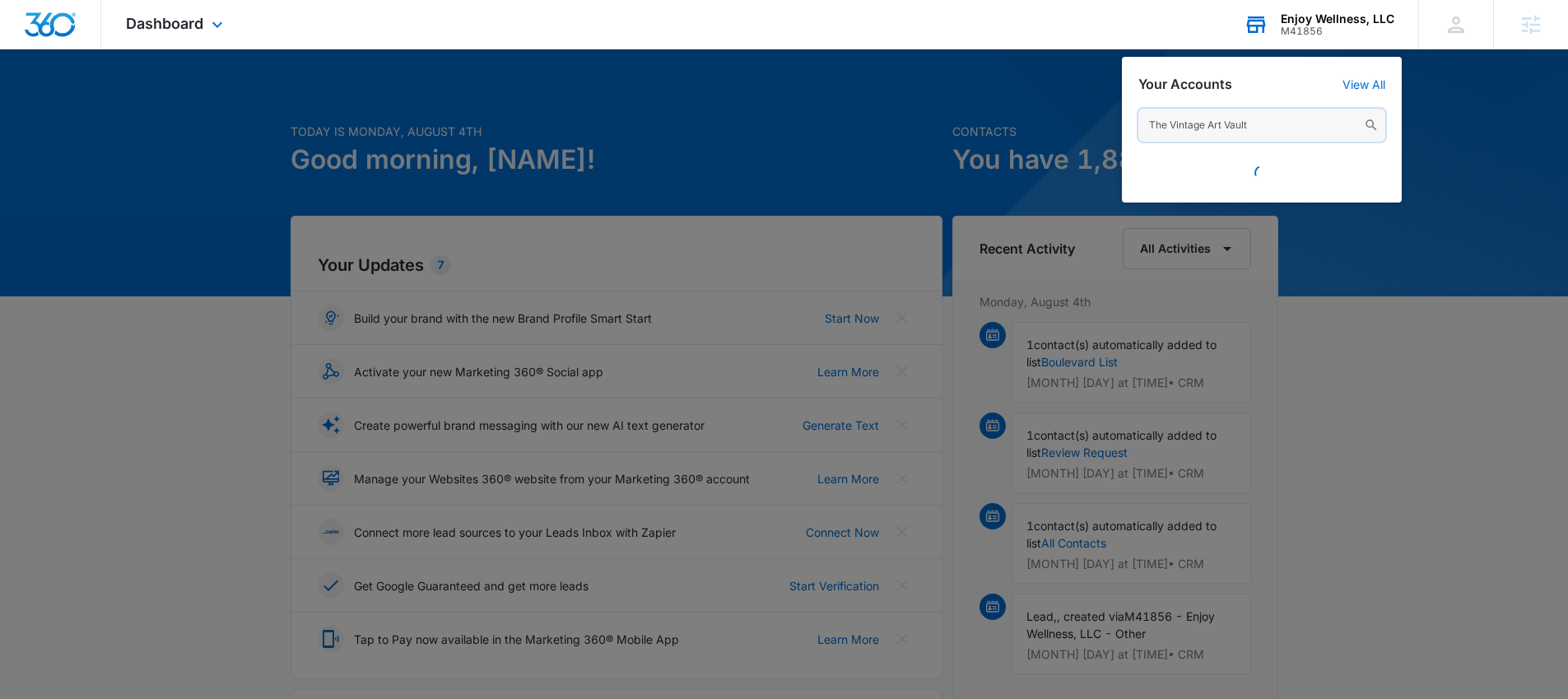 drag, startPoint x: 1251, startPoint y: 133, endPoint x: 1138, endPoint y: 129, distance: 113.07077 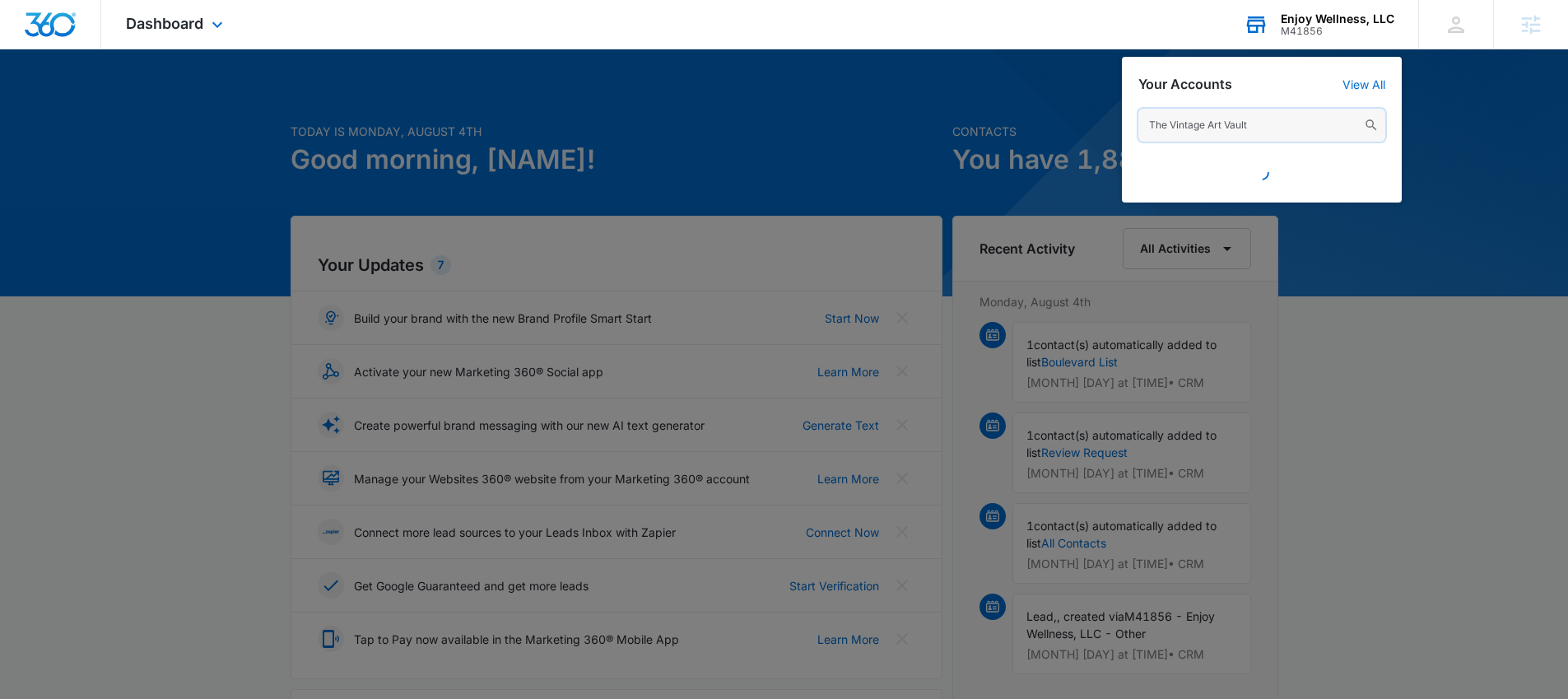 click on "The Vintage Art Vault" at bounding box center [1262, 125] 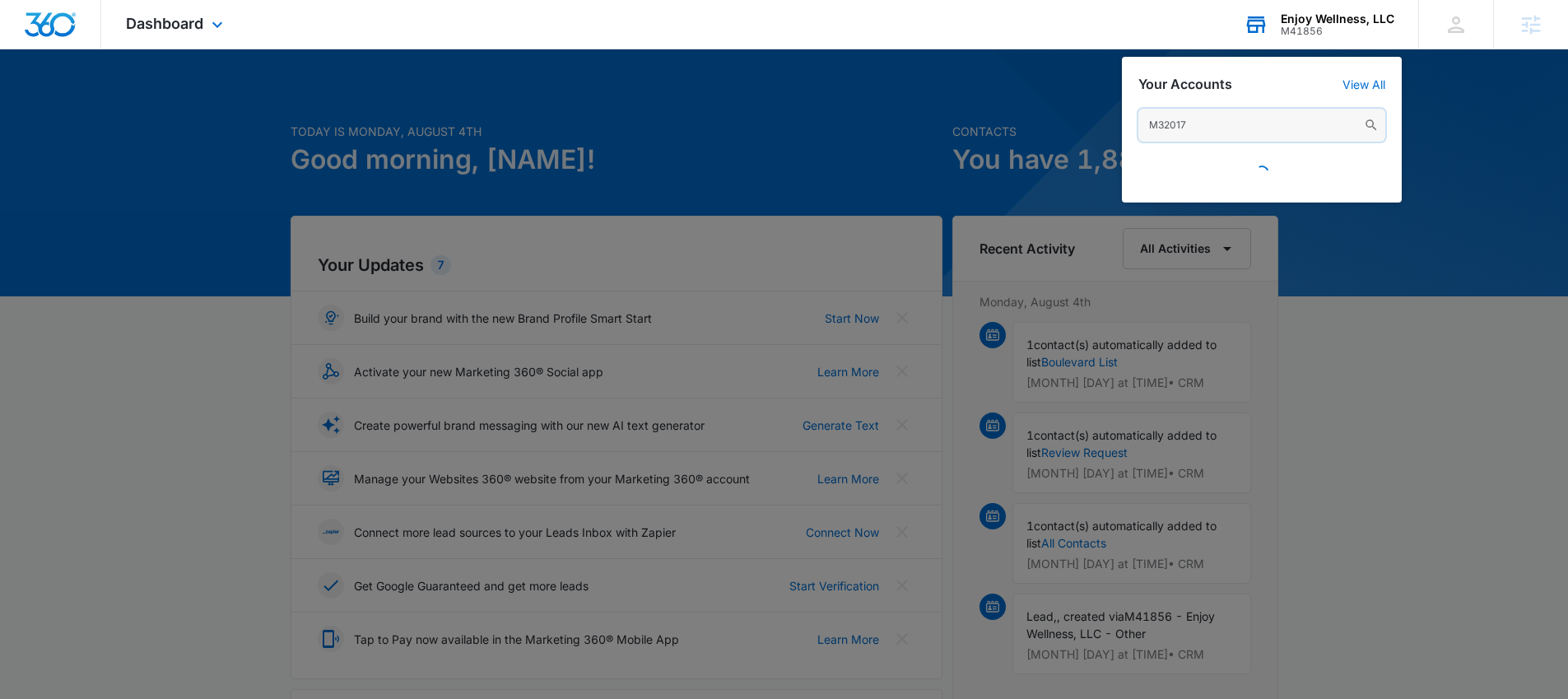 type on "M320178" 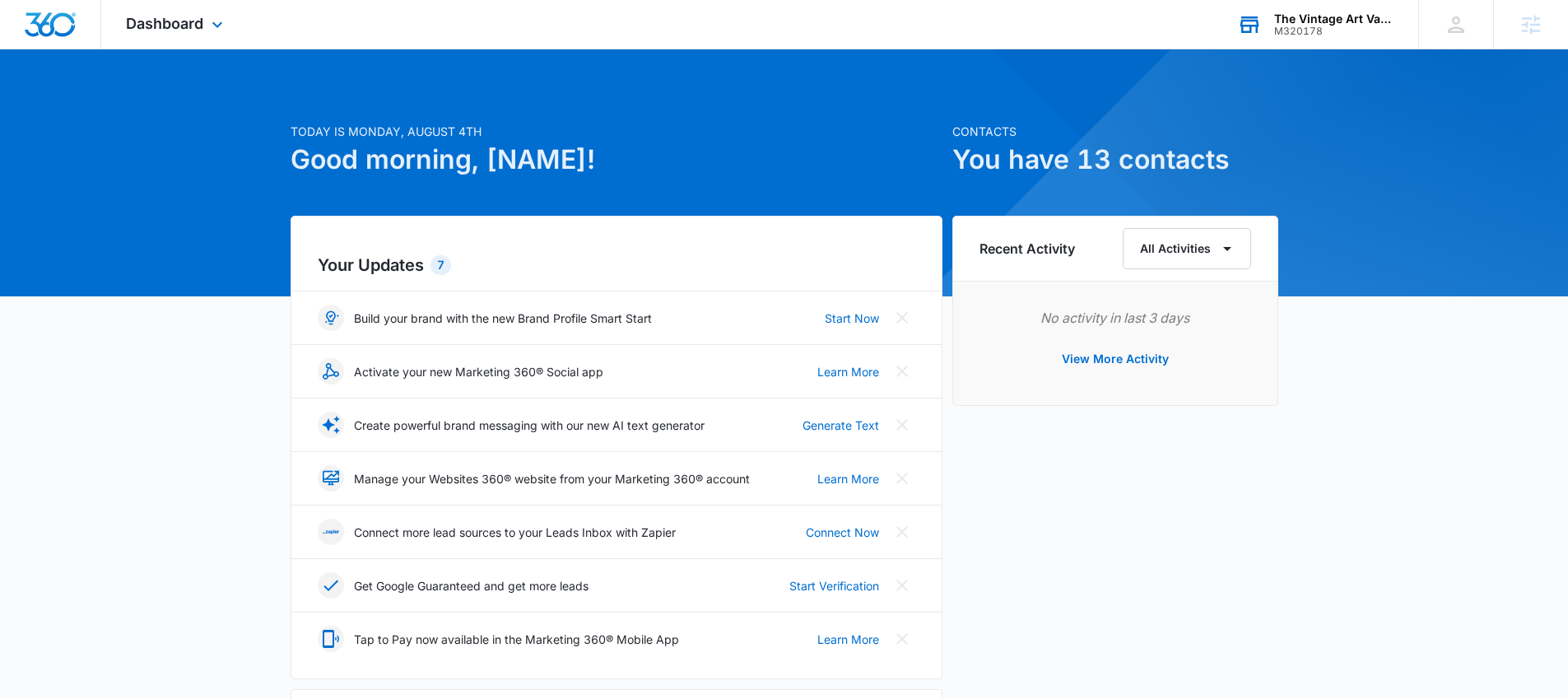 click on "Dashboard Apps Reputation Websites Forms CRM Email Social Shop Payments POS Content Ads Intelligence Files Brand Settings" at bounding box center [176, 24] 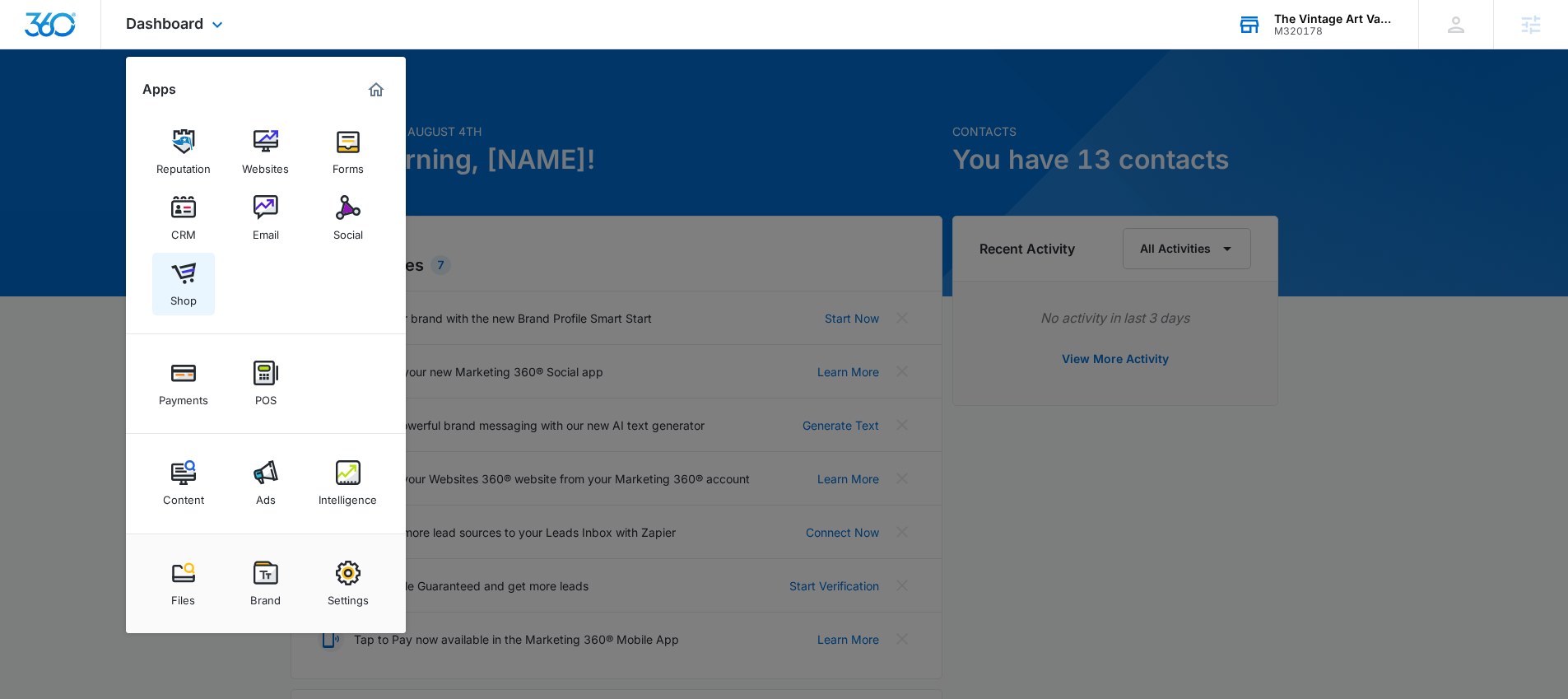 click at bounding box center (184, 273) 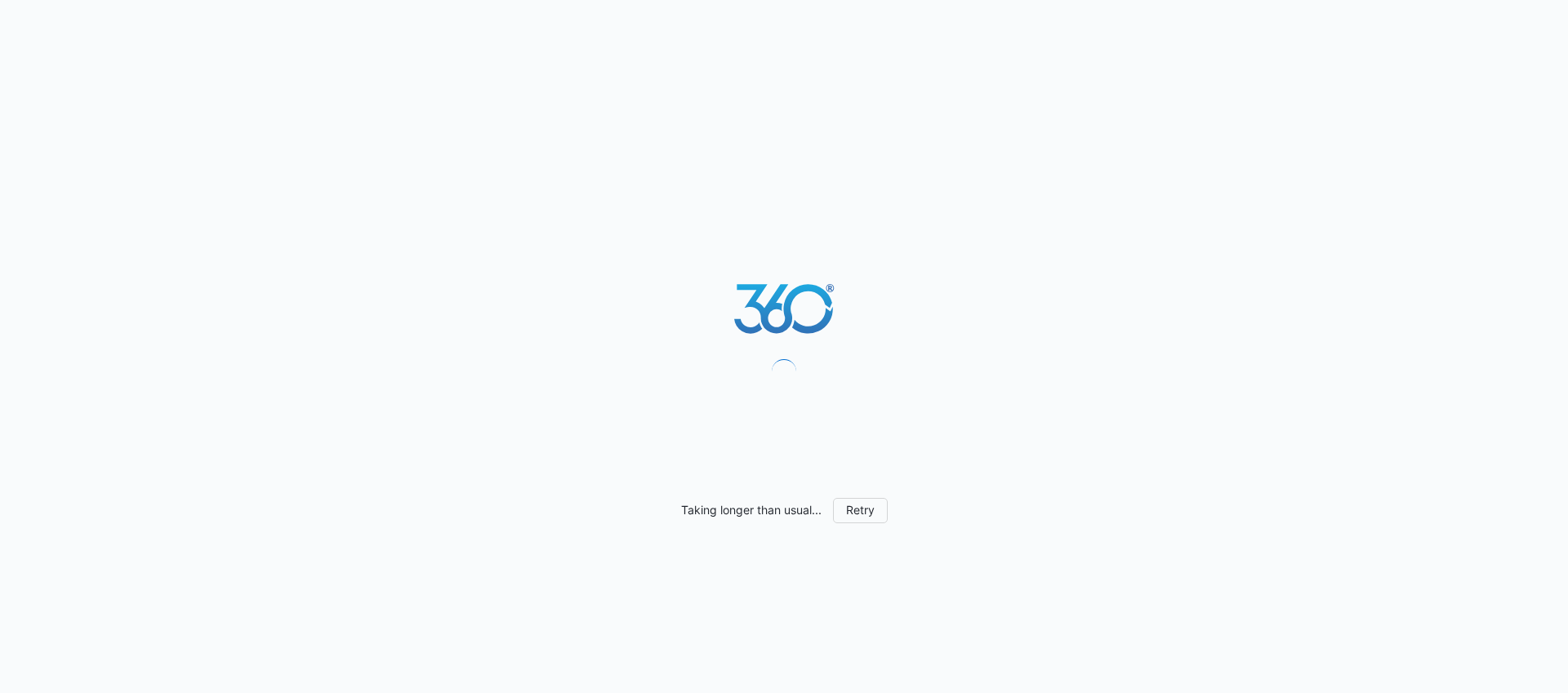 scroll, scrollTop: 0, scrollLeft: 0, axis: both 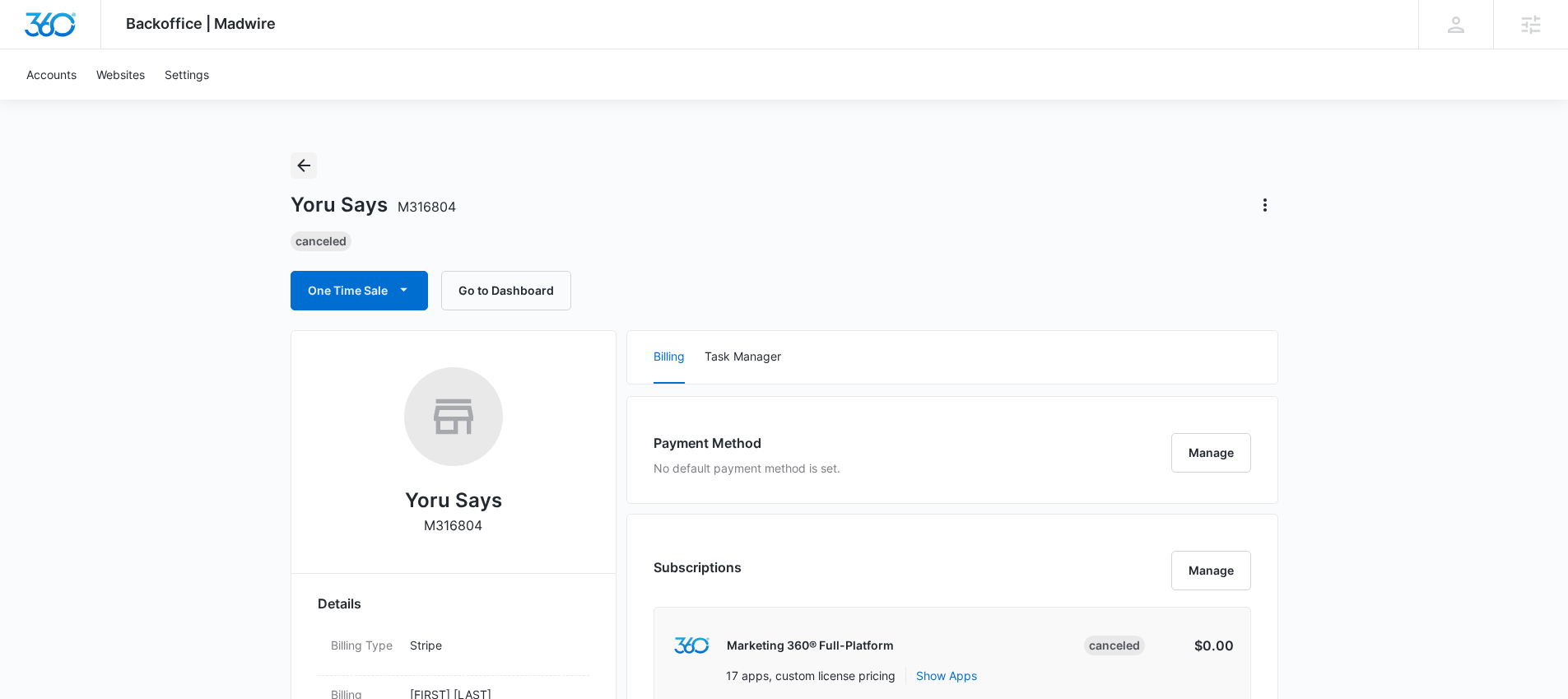 click 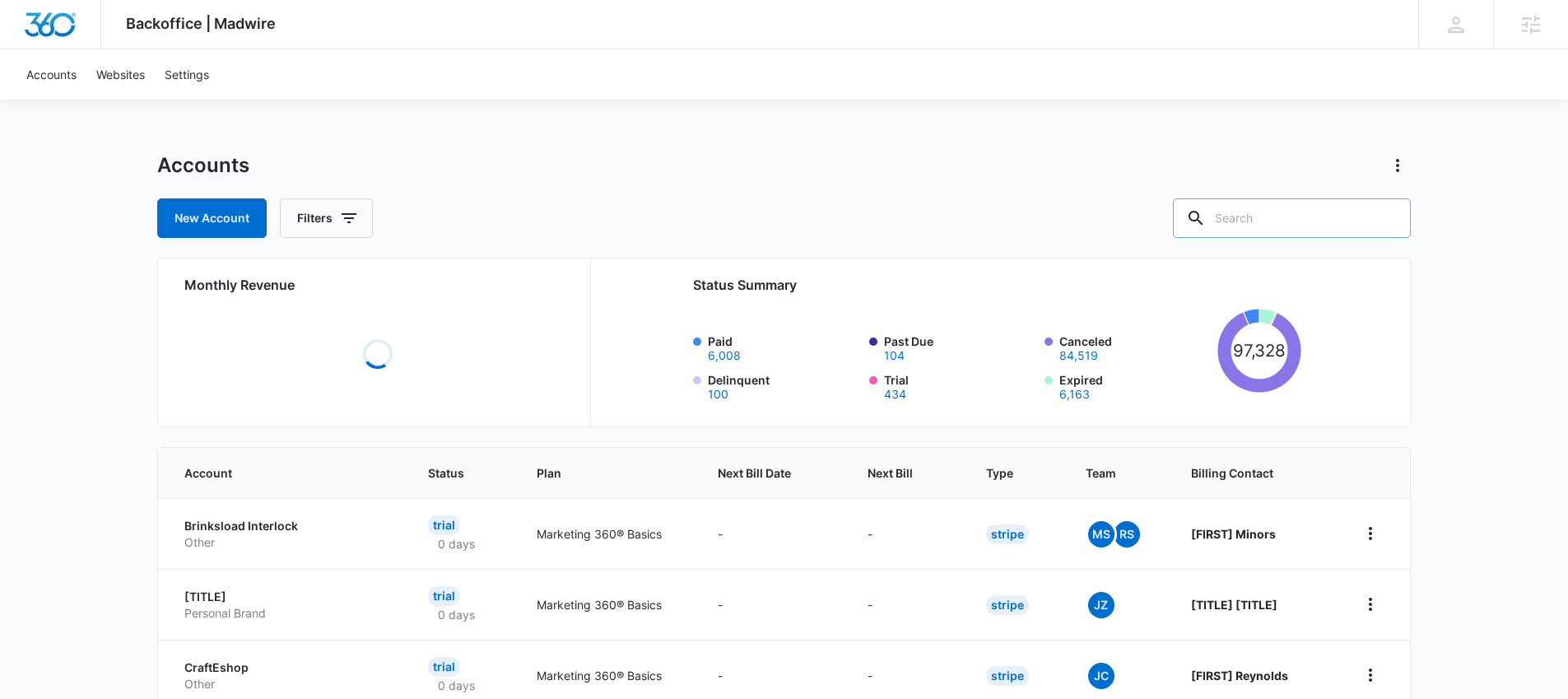 click at bounding box center [1291, 218] 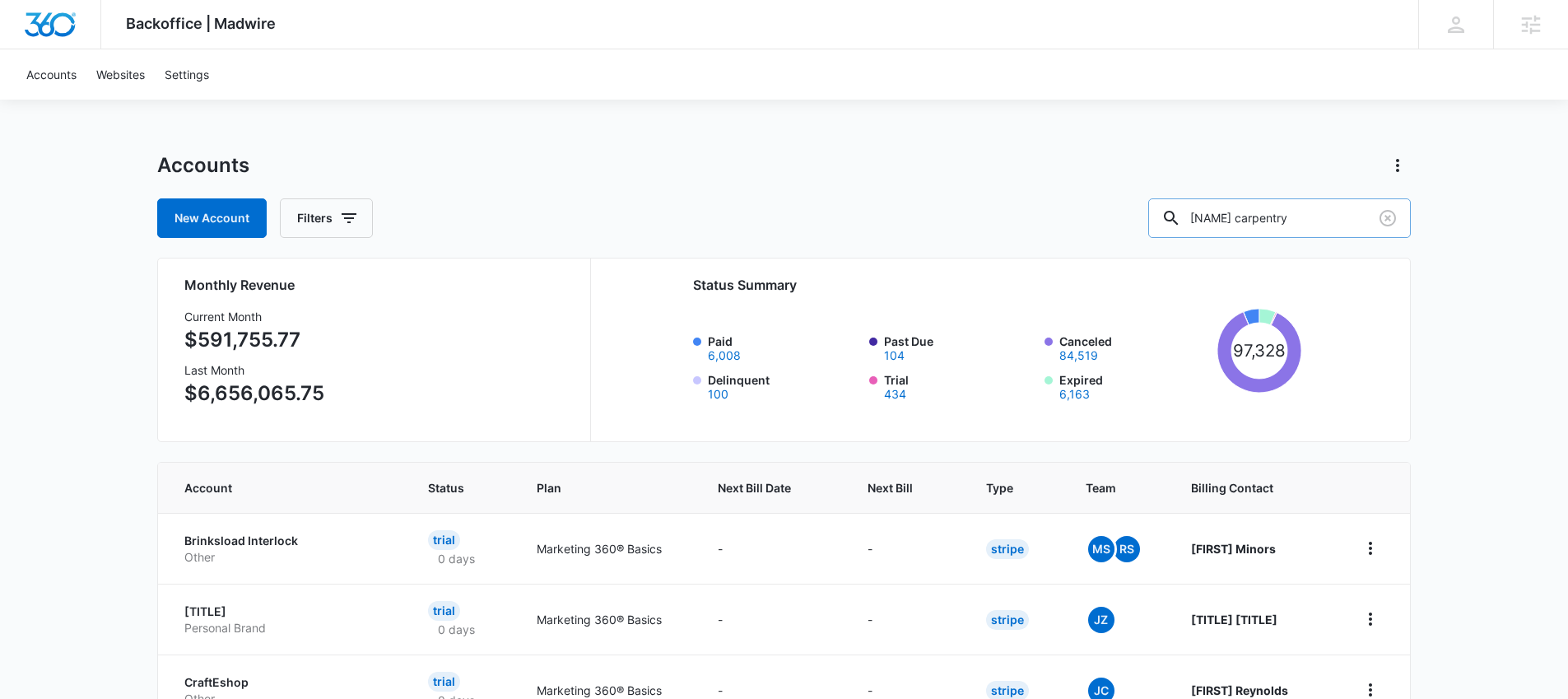 type on "[NAME] carpentry" 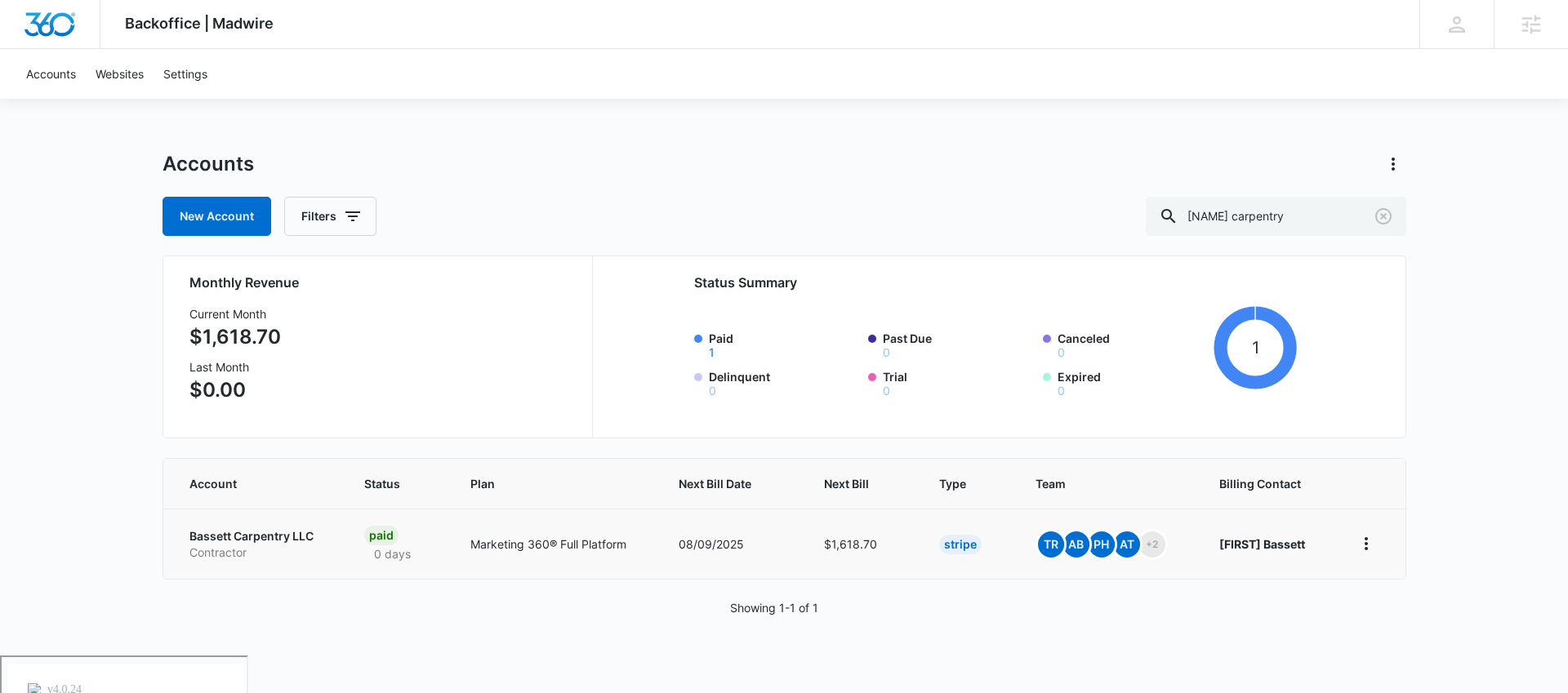 click on "Bassett Carpentry LLC" at bounding box center (257, 536) 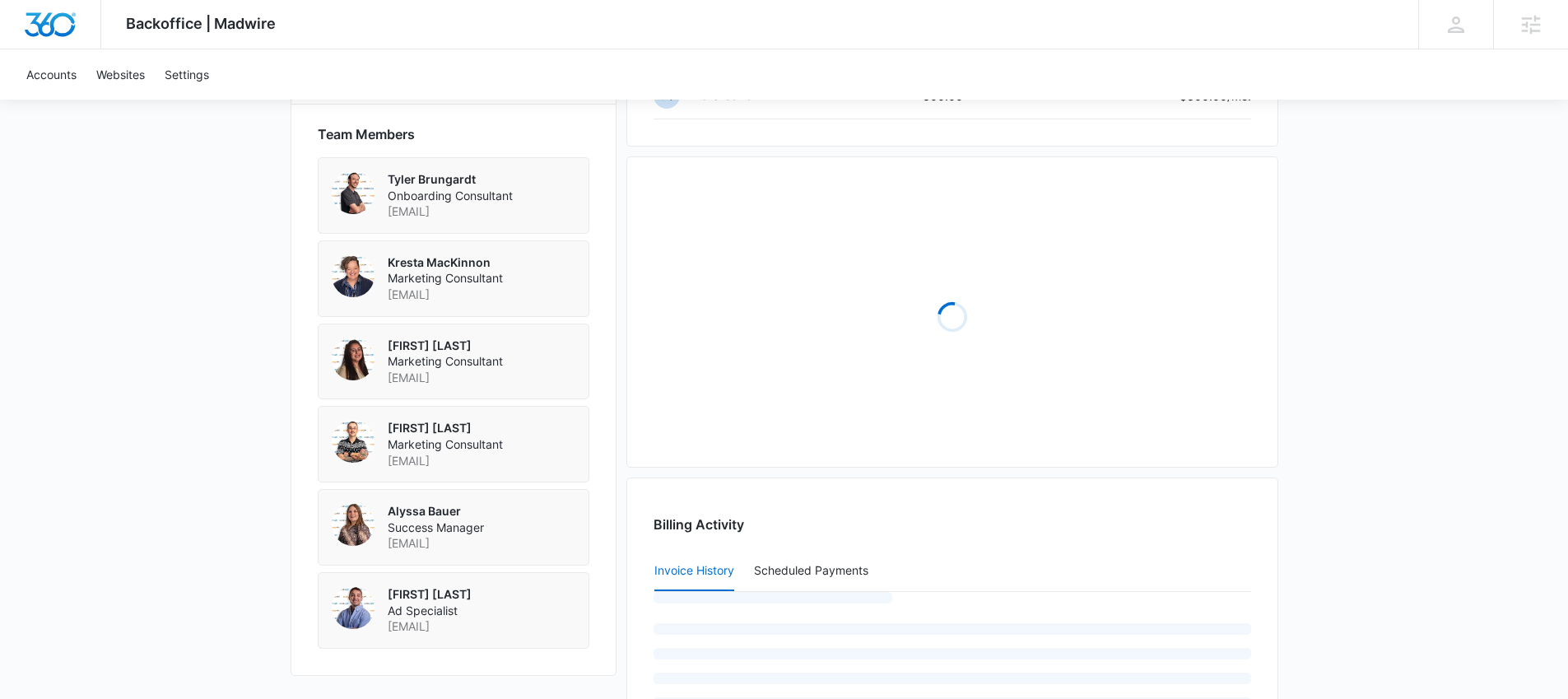 scroll, scrollTop: 1196, scrollLeft: 0, axis: vertical 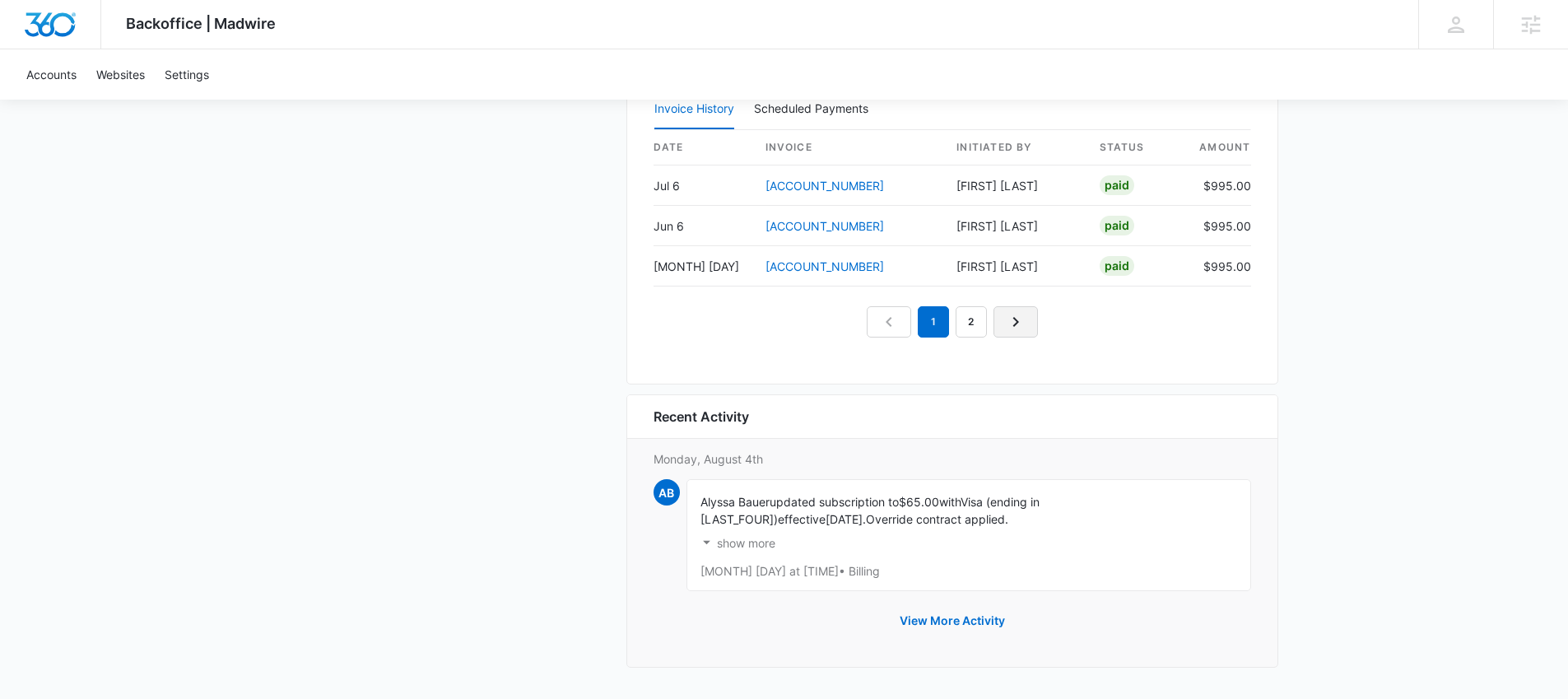 click at bounding box center (1016, 322) 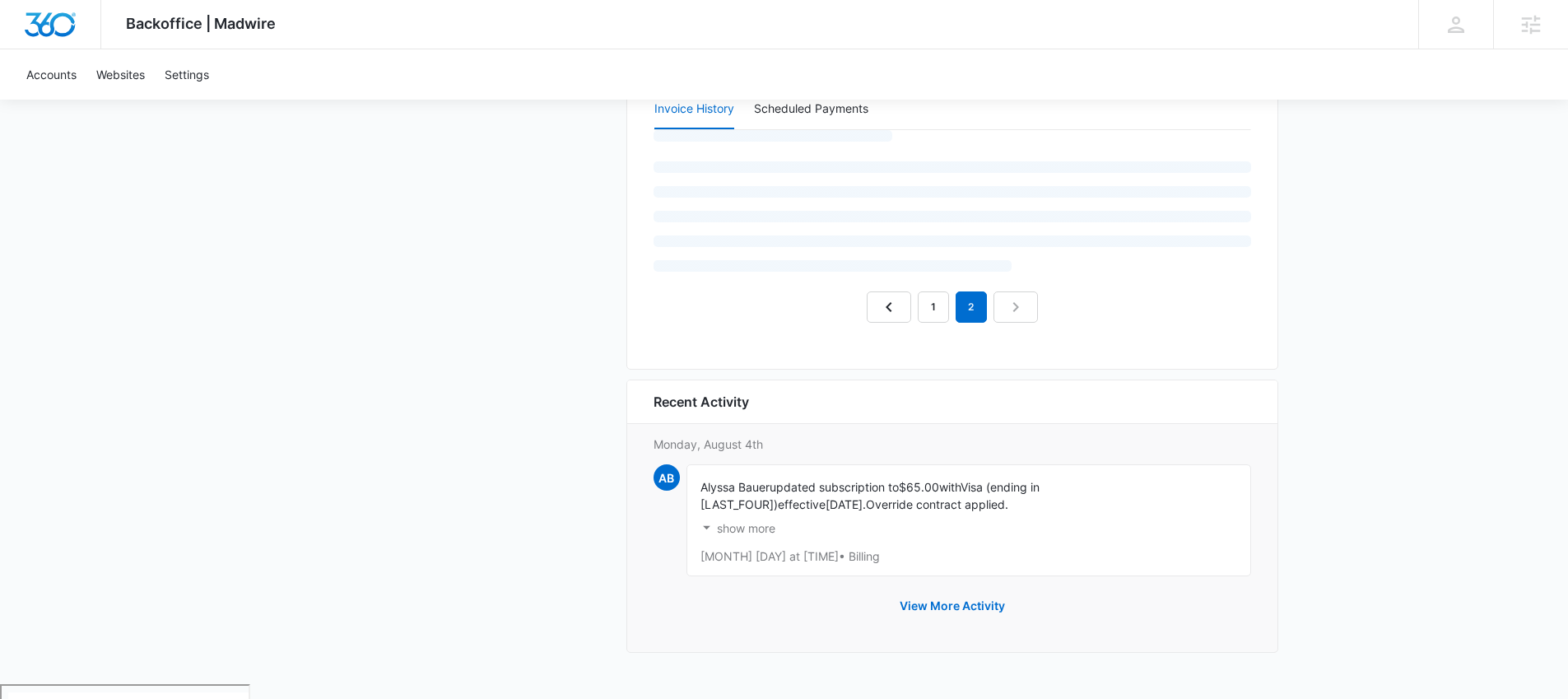 scroll, scrollTop: 1687, scrollLeft: 0, axis: vertical 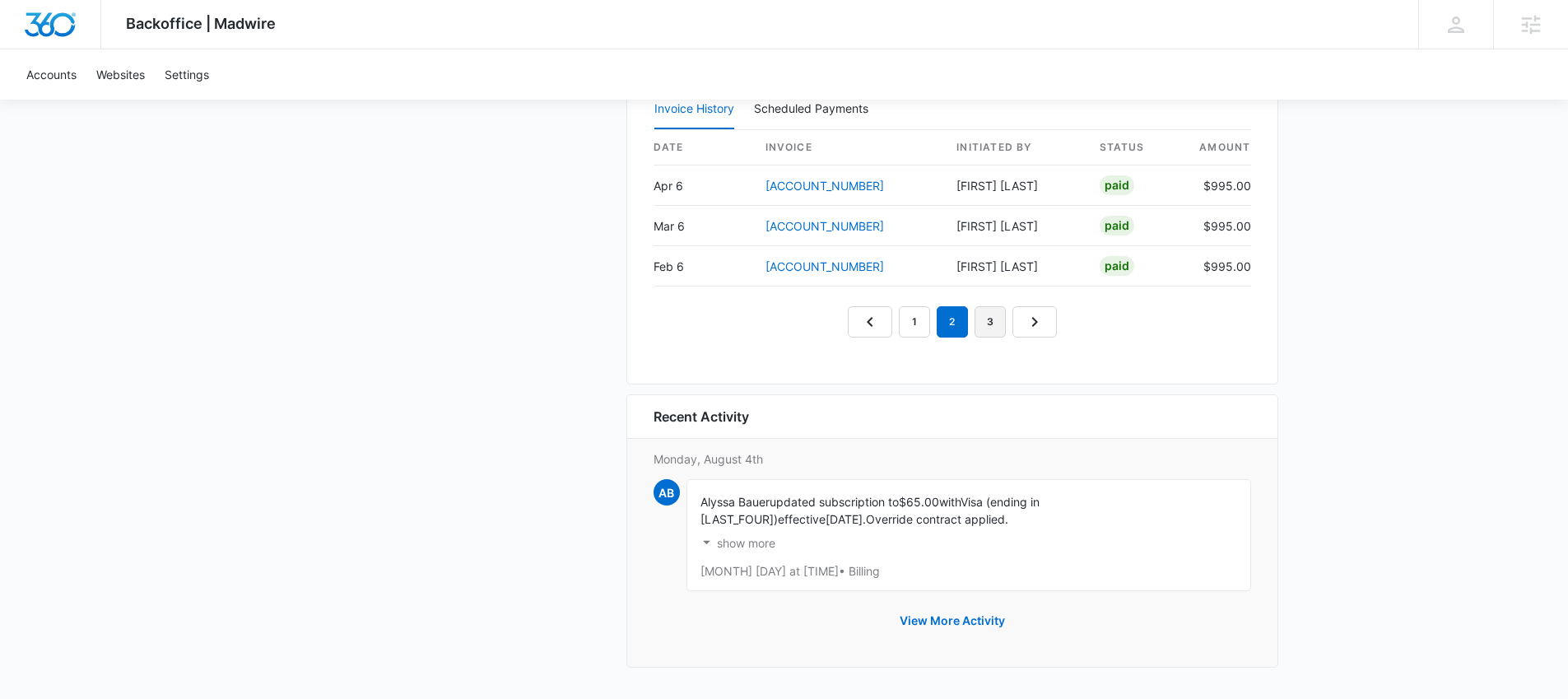 click on "3" at bounding box center (990, 322) 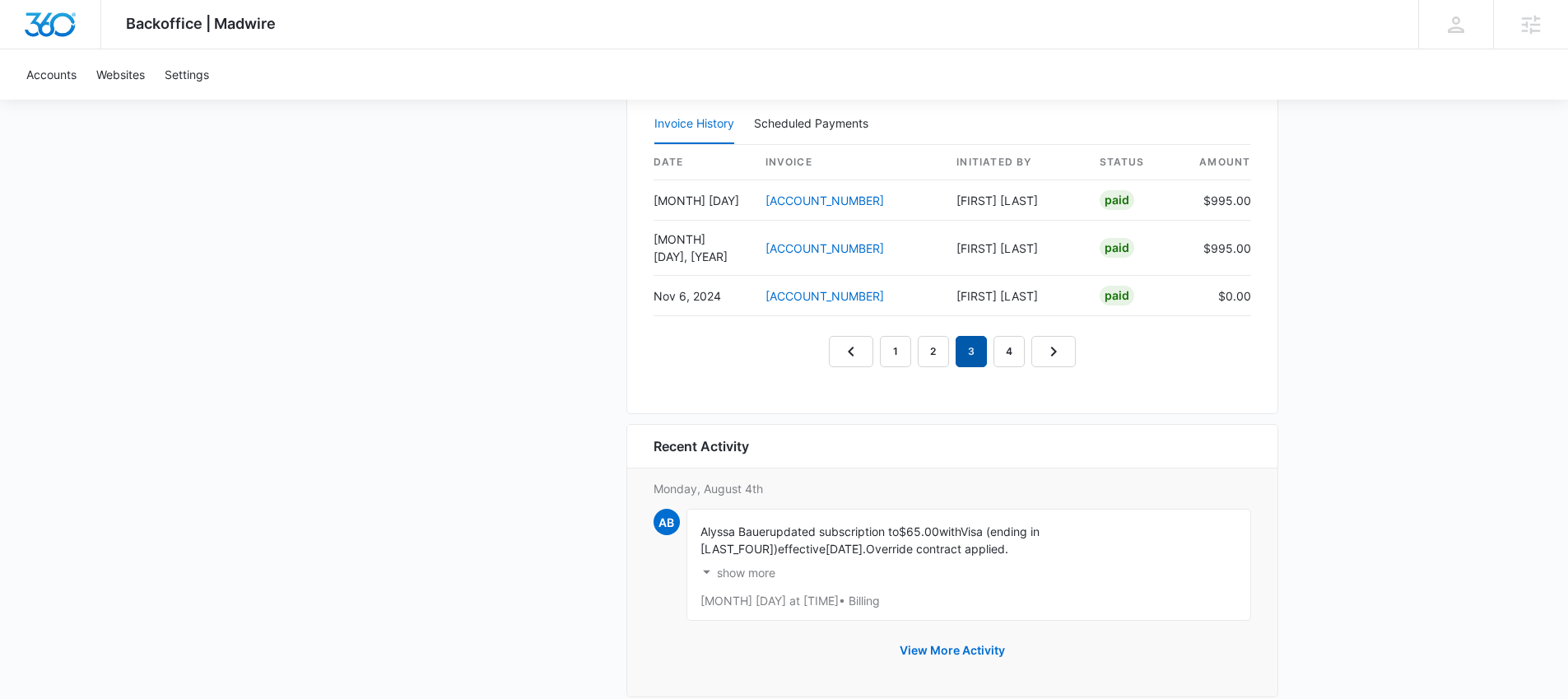 scroll, scrollTop: 1702, scrollLeft: 0, axis: vertical 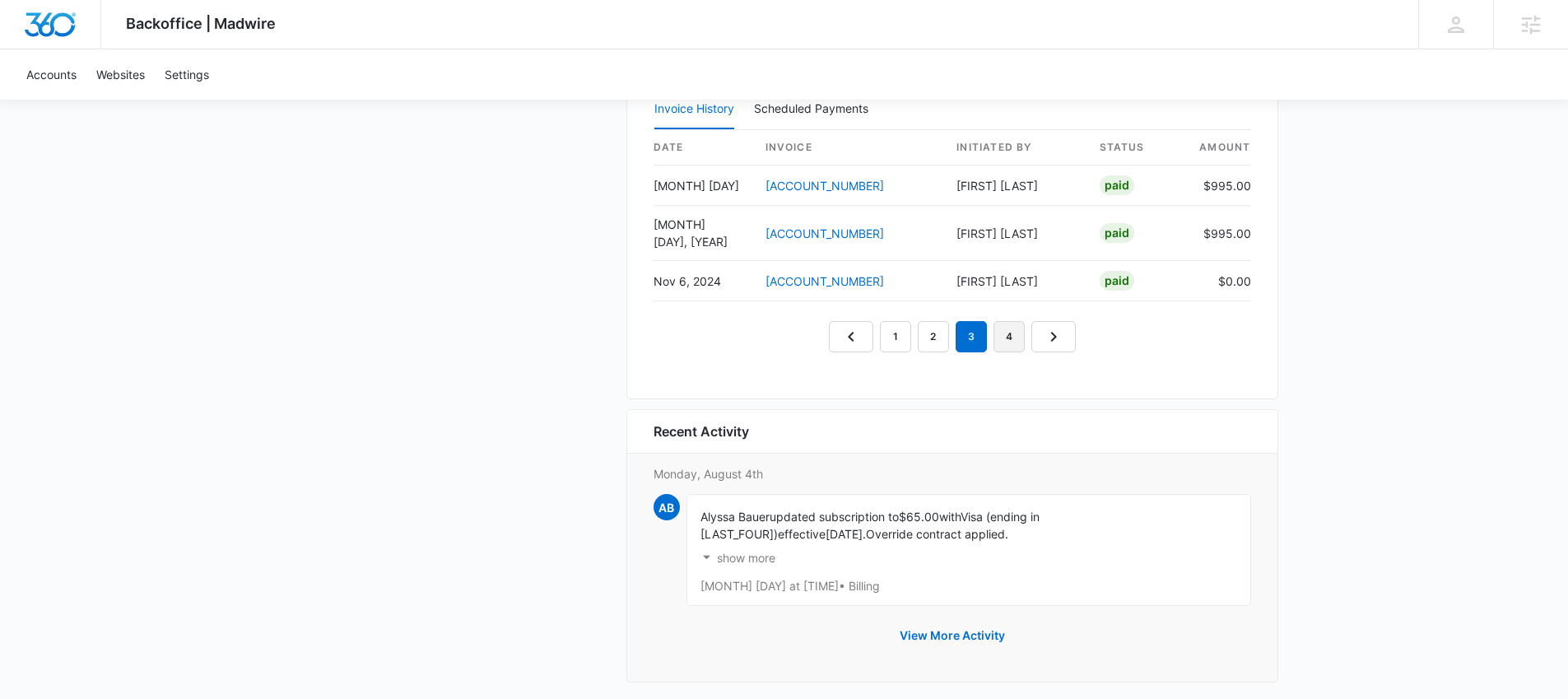 click on "4" at bounding box center [1009, 337] 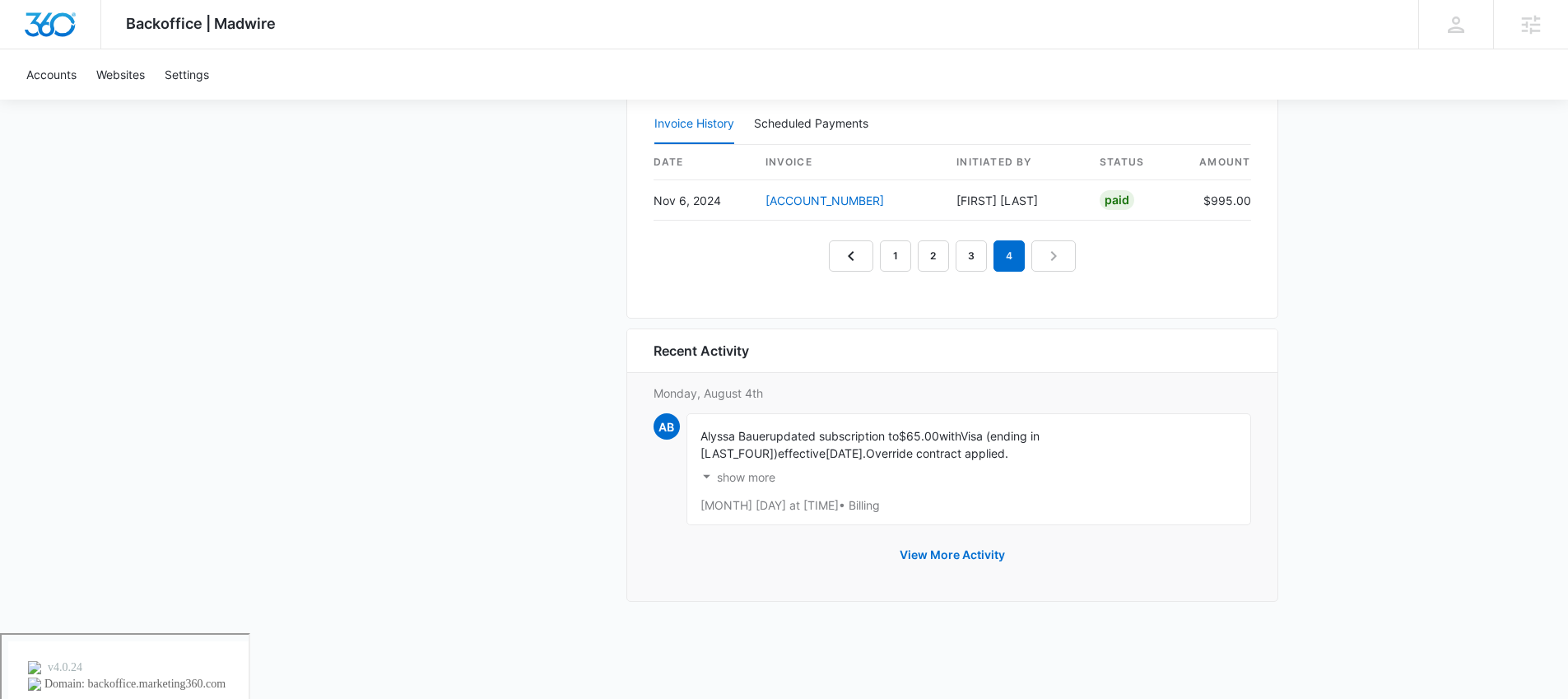 scroll, scrollTop: 1621, scrollLeft: 0, axis: vertical 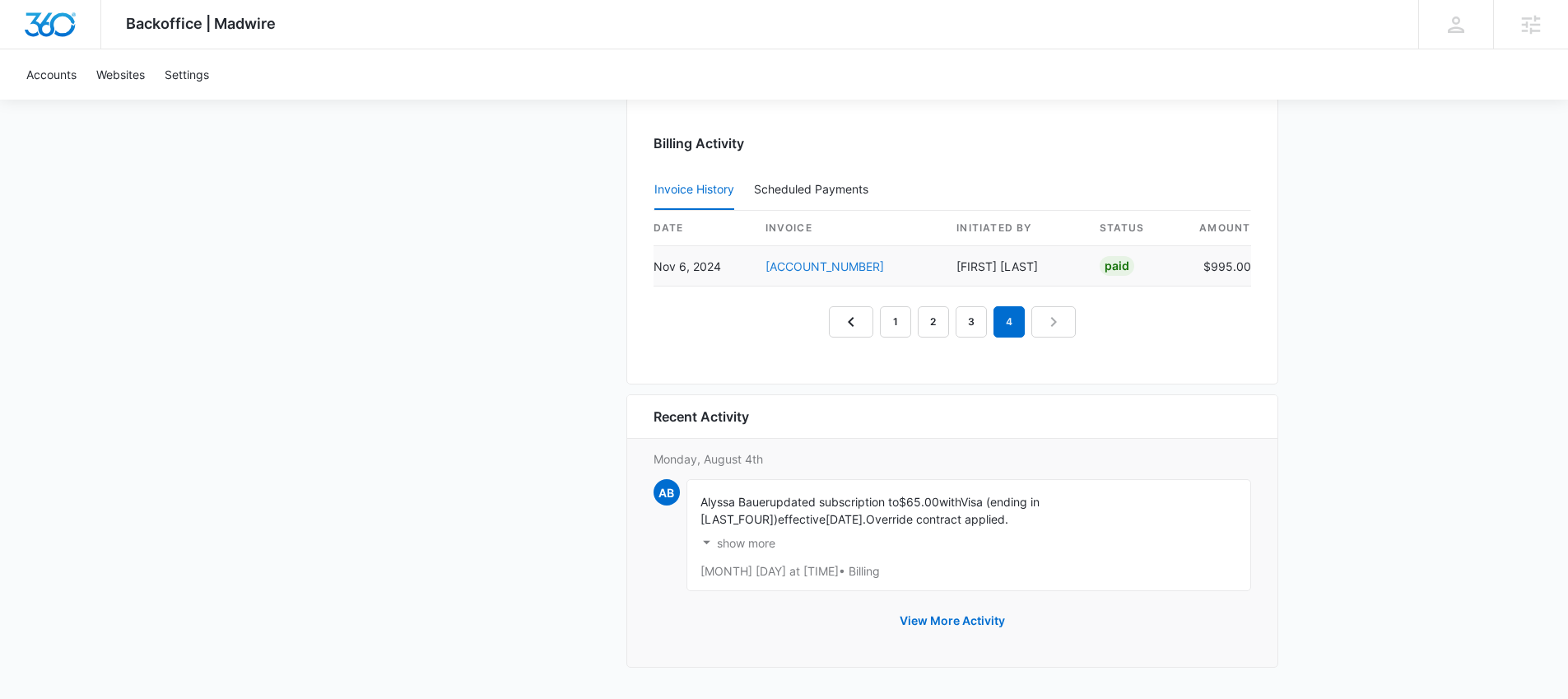 click on "95496126-0001" at bounding box center [825, 266] 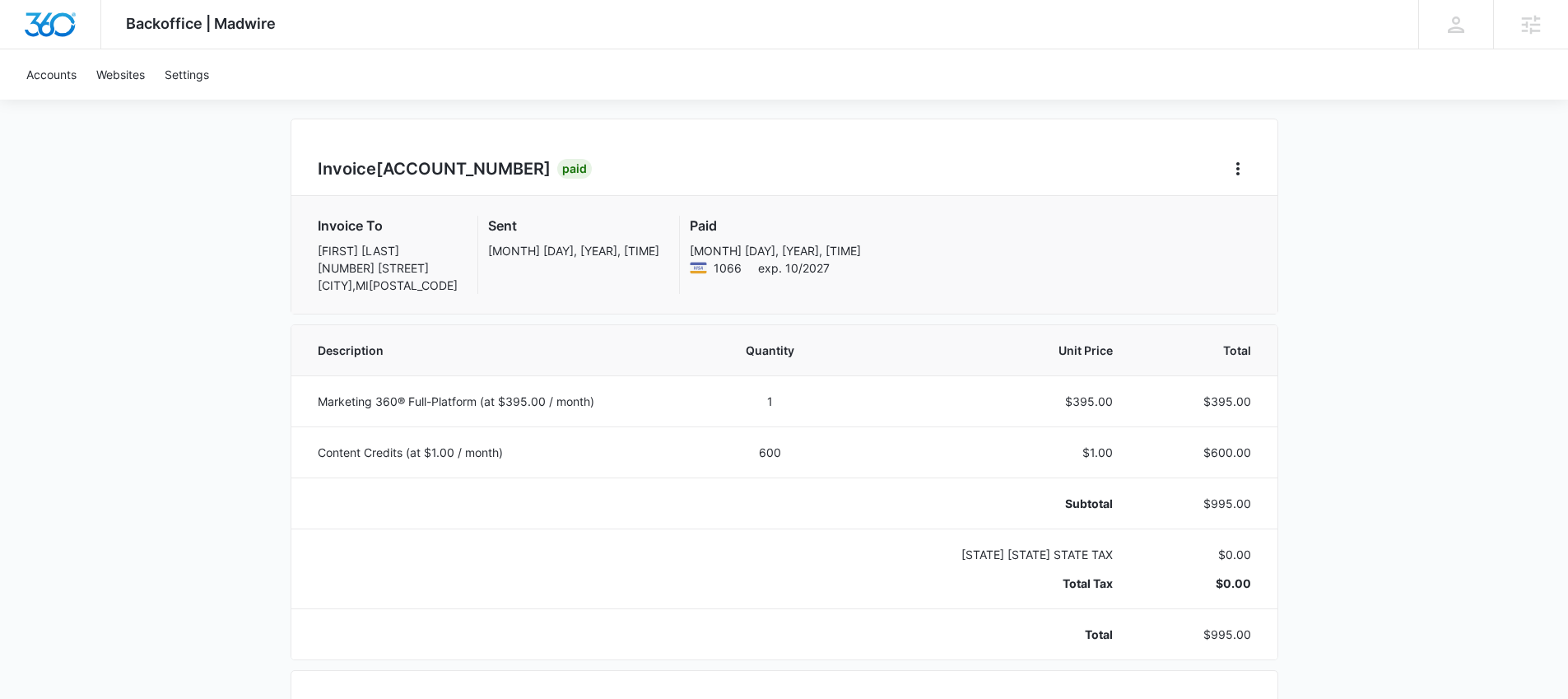 scroll, scrollTop: 121, scrollLeft: 0, axis: vertical 